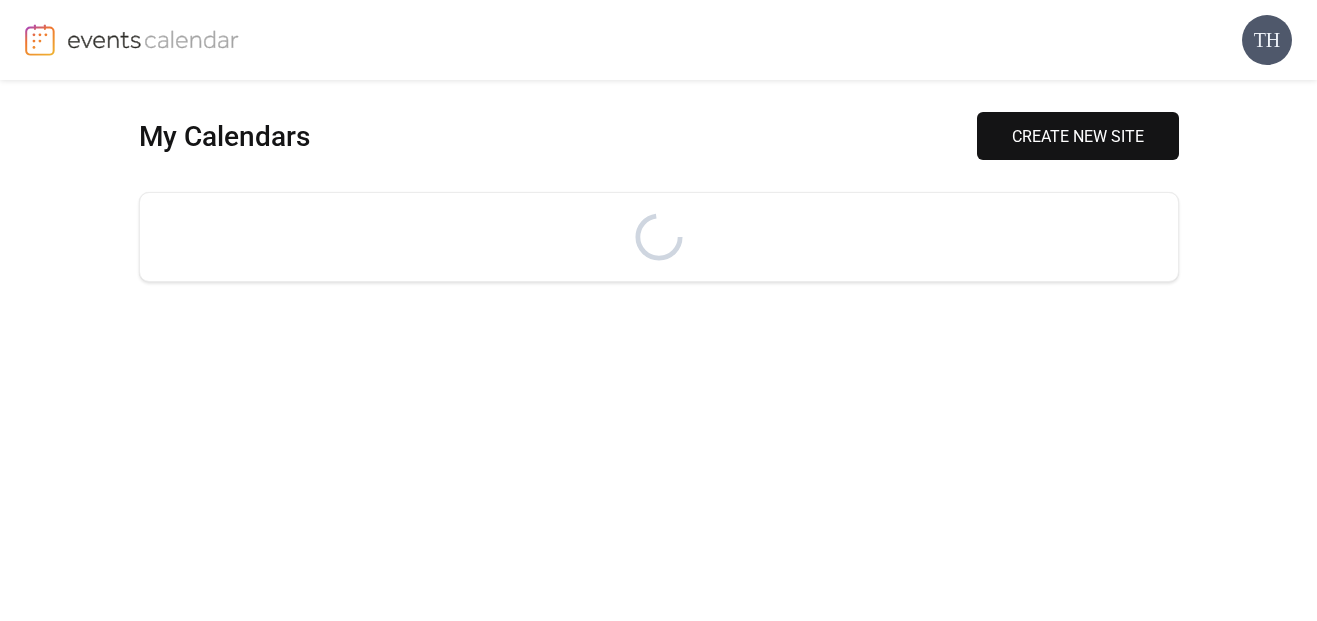 scroll, scrollTop: 0, scrollLeft: 0, axis: both 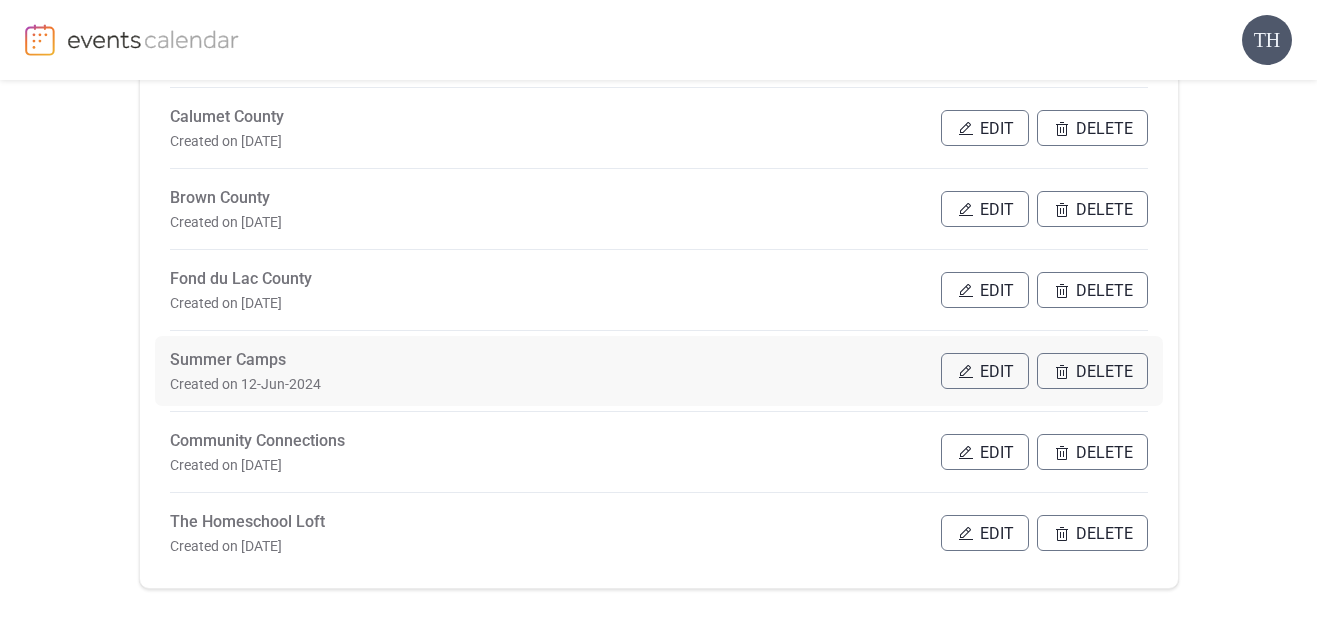 click on "Edit" at bounding box center (997, 372) 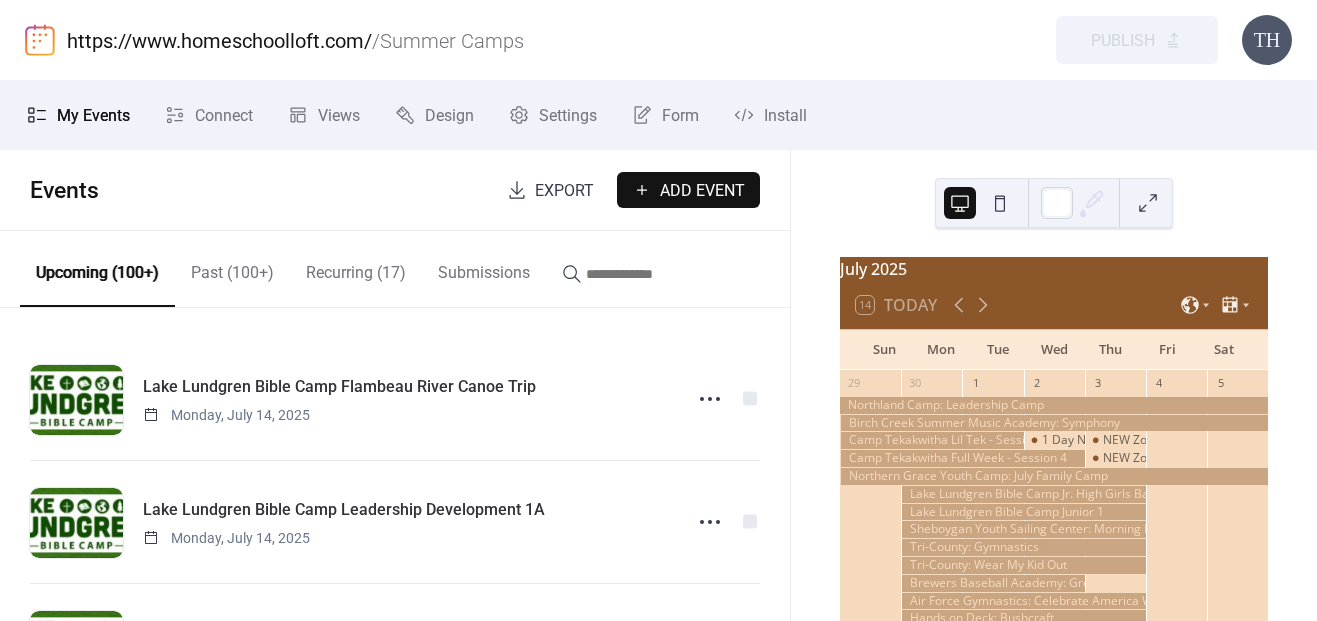 click on "Add Event" at bounding box center [702, 191] 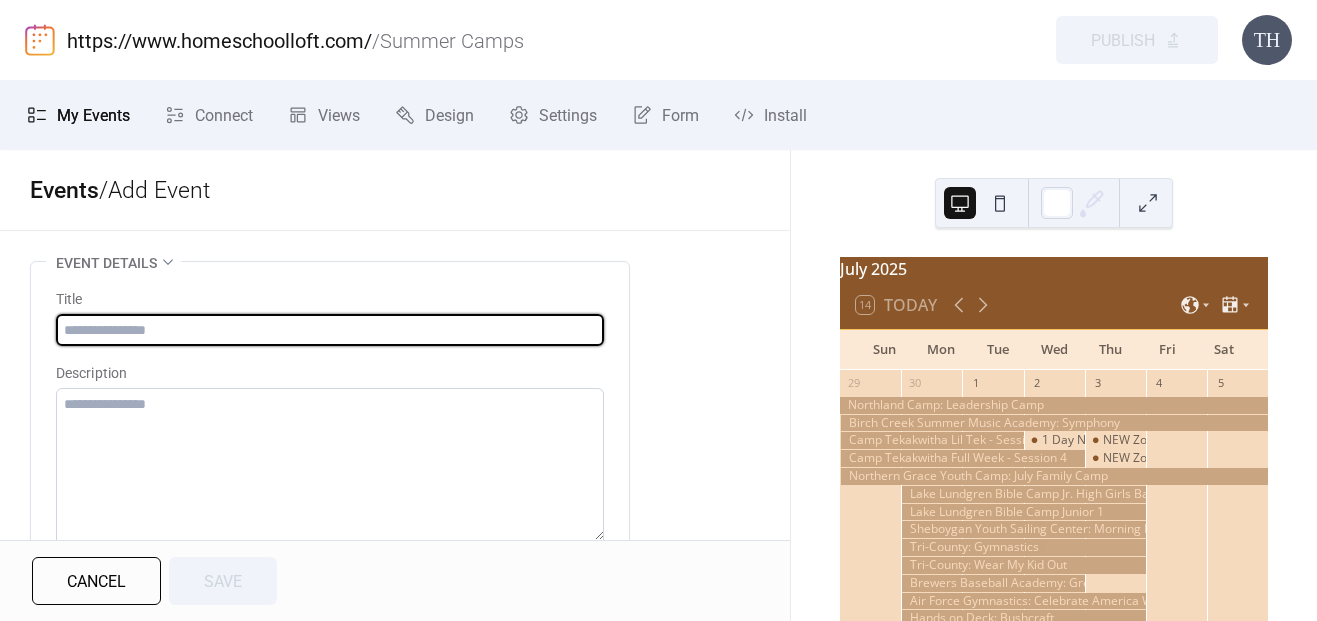 click at bounding box center (330, 330) 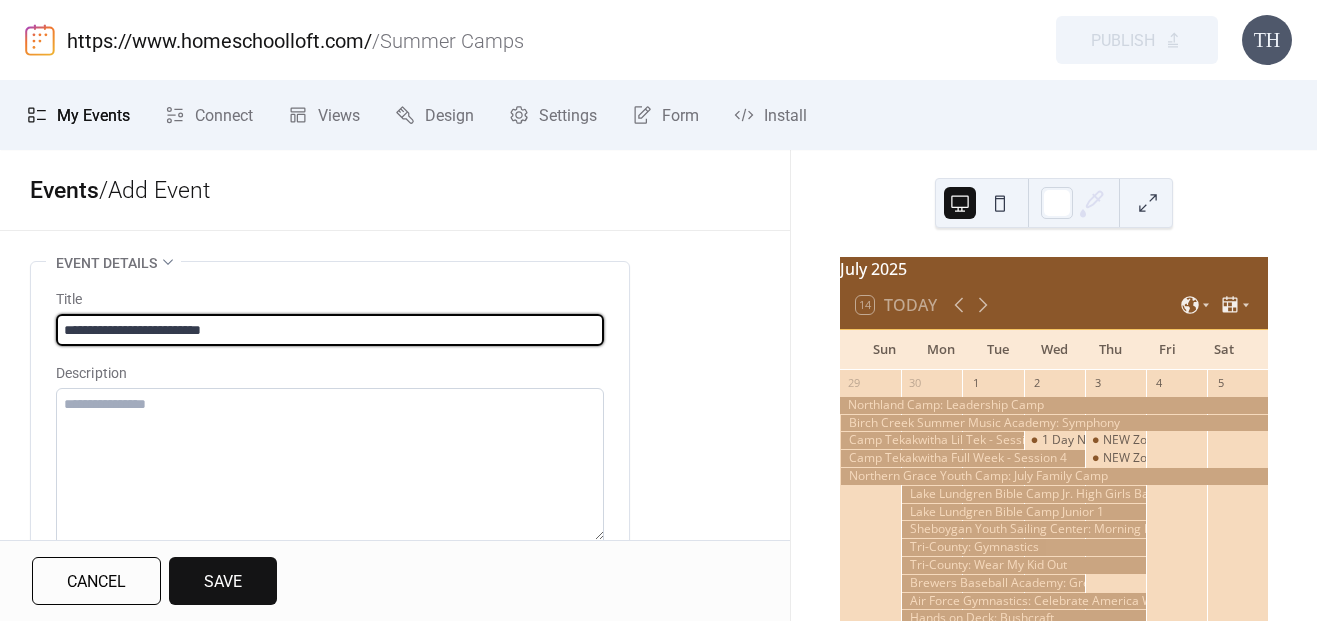 type on "**********" 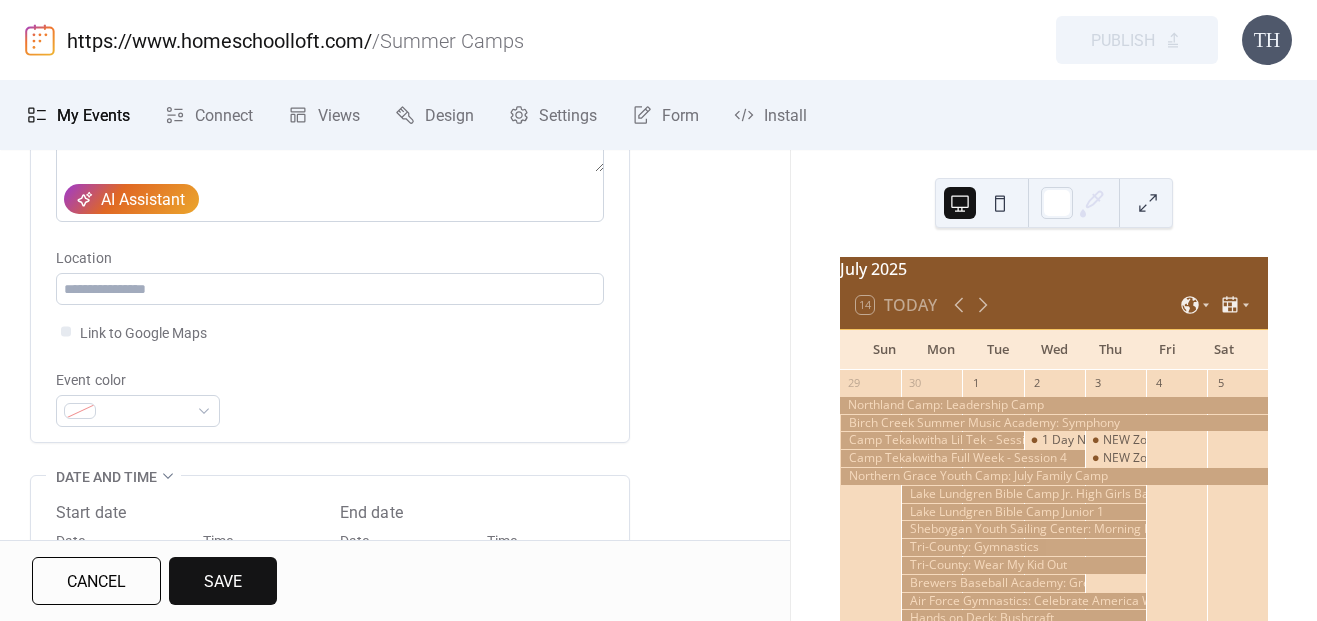 scroll, scrollTop: 398, scrollLeft: 0, axis: vertical 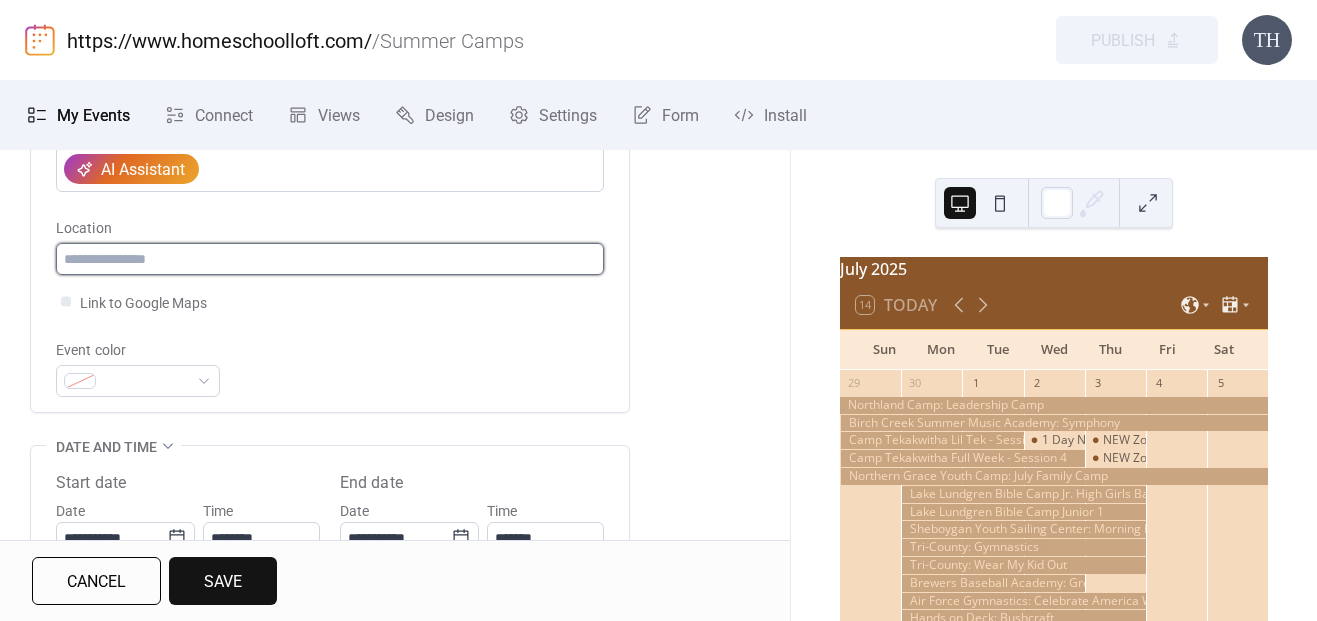 click at bounding box center [330, 259] 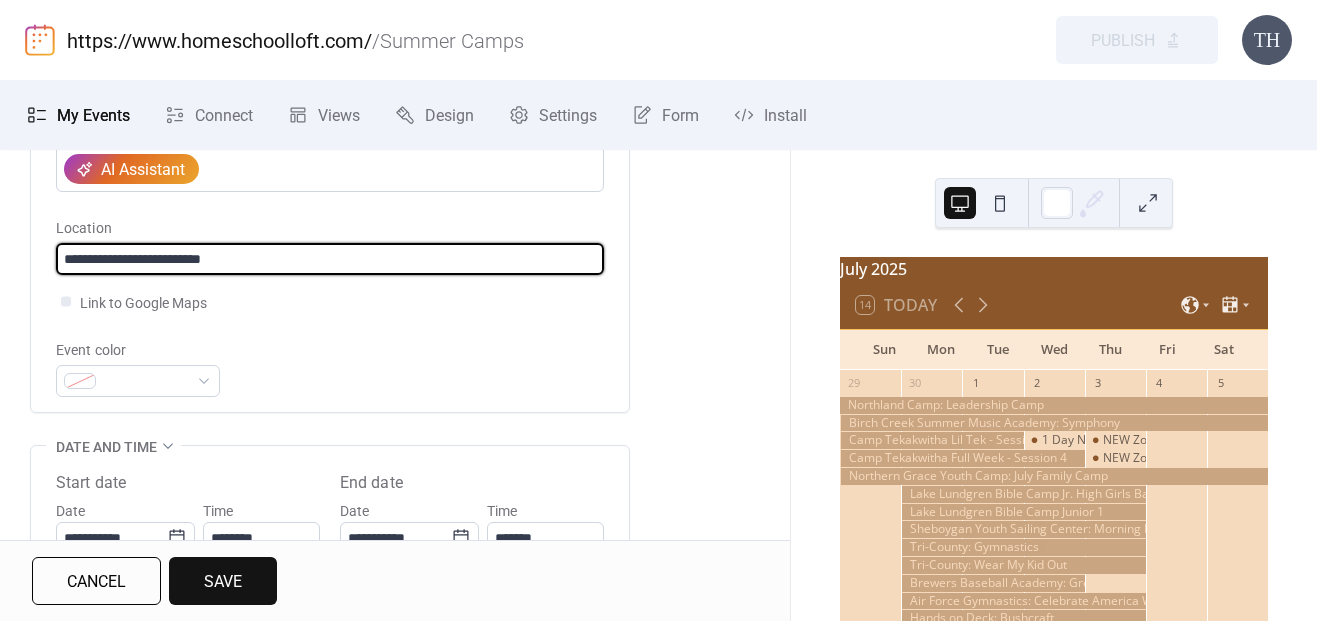 paste on "**********" 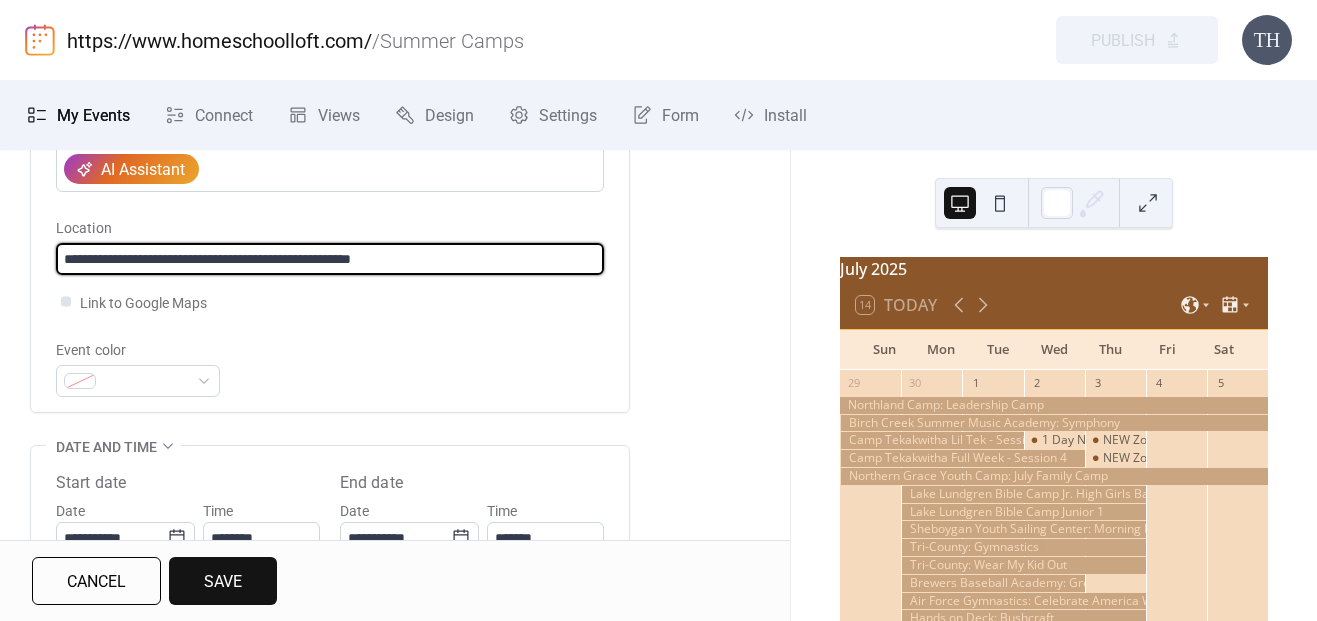 type on "**********" 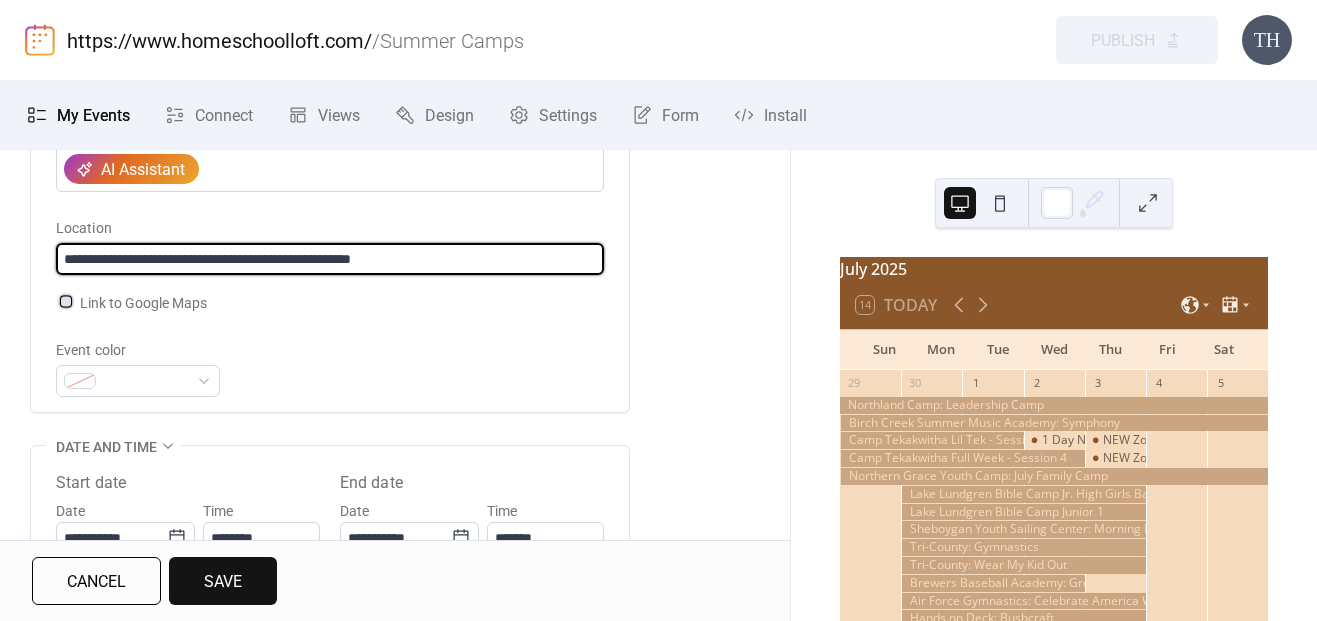 click at bounding box center [66, 301] 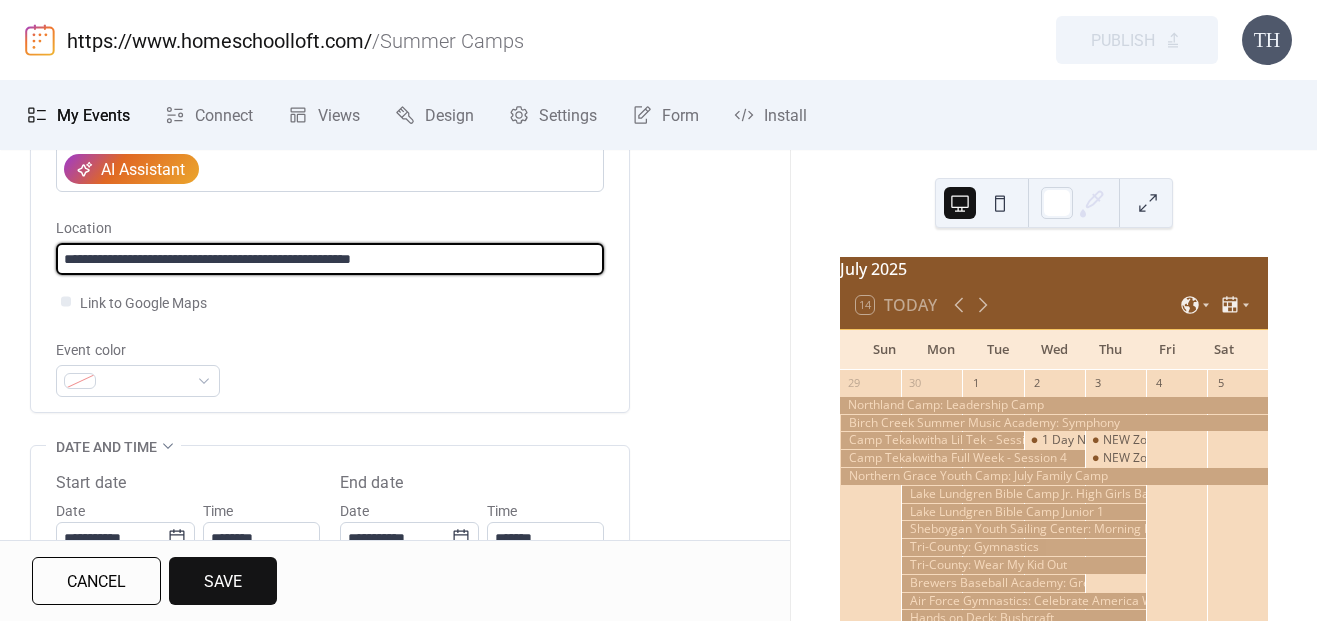drag, startPoint x: 425, startPoint y: 253, endPoint x: 41, endPoint y: 227, distance: 384.8792 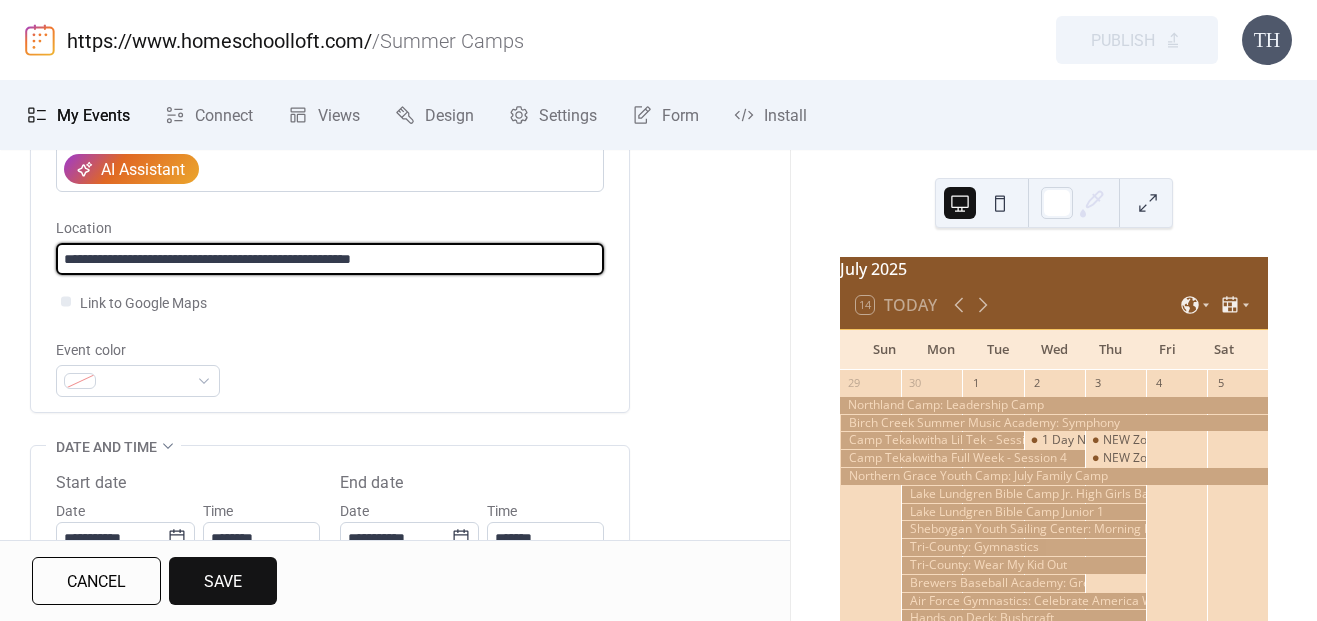 click on "**********" at bounding box center [330, 138] 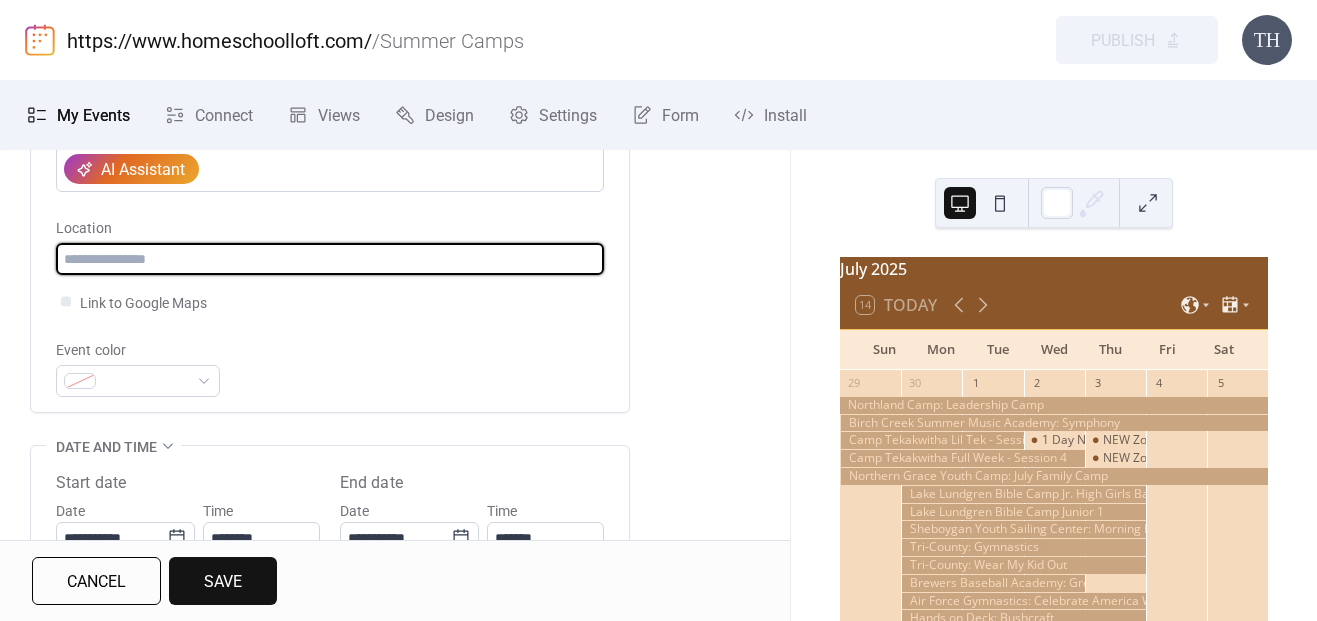 click on "Event color" at bounding box center (330, 367) 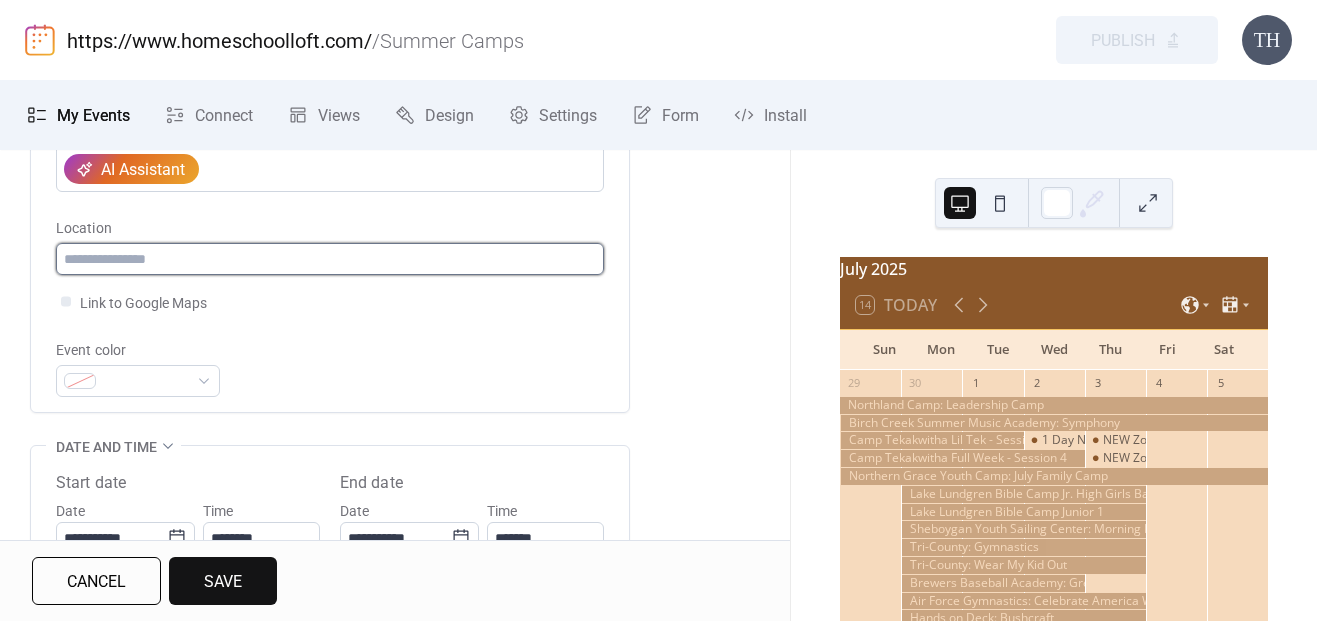 click at bounding box center [330, 259] 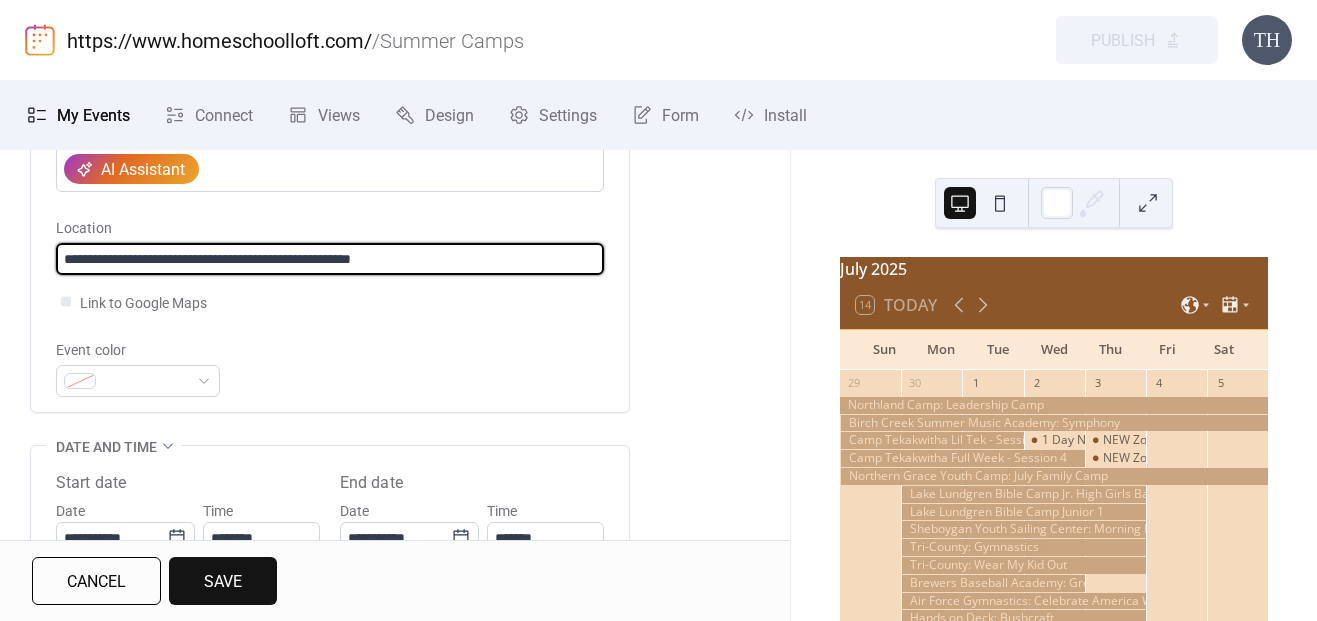 type on "**********" 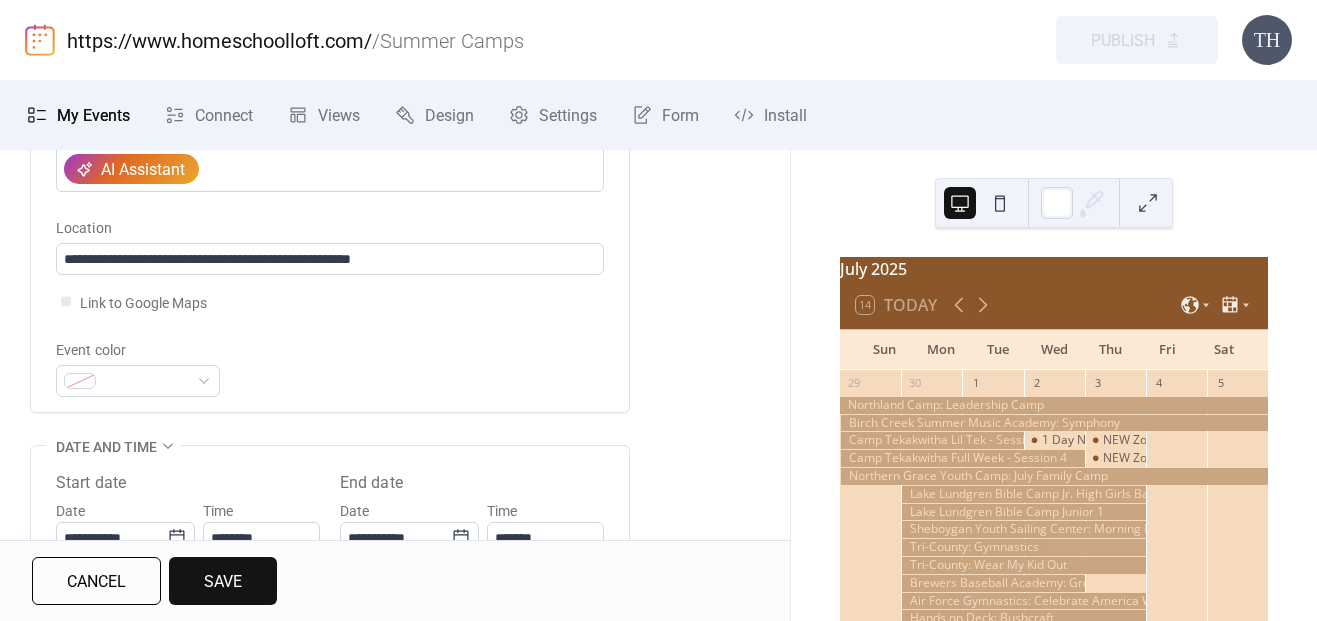 click on "**********" at bounding box center [330, 143] 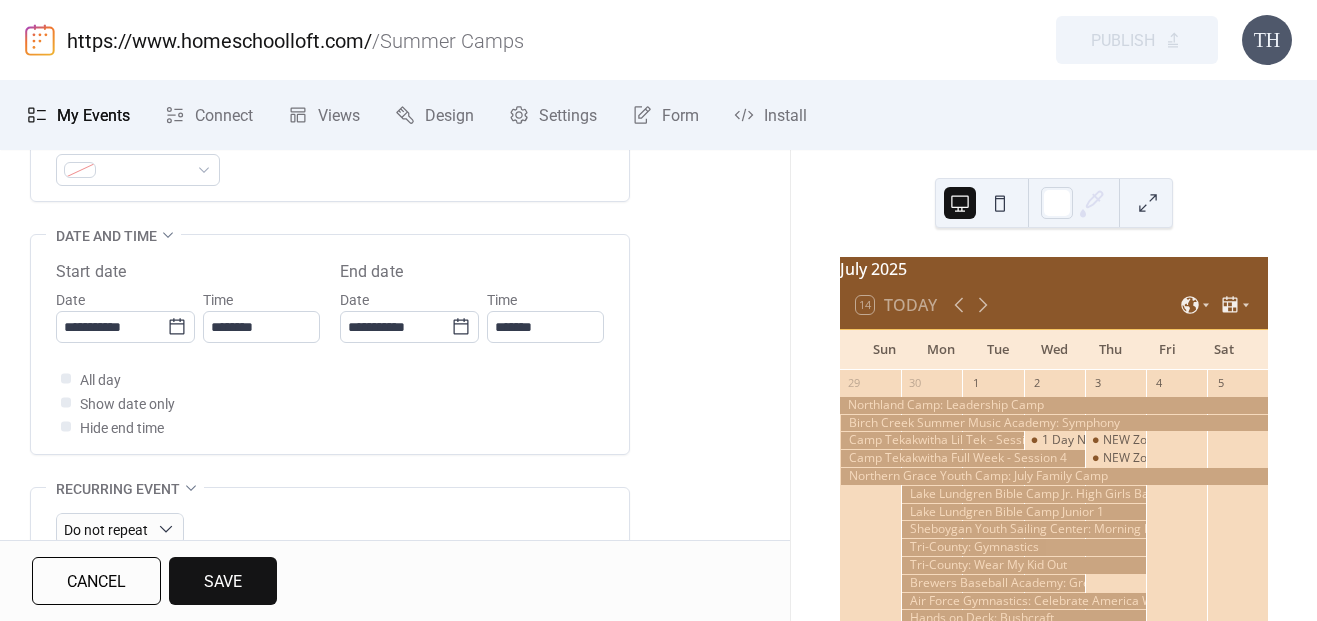 scroll, scrollTop: 632, scrollLeft: 0, axis: vertical 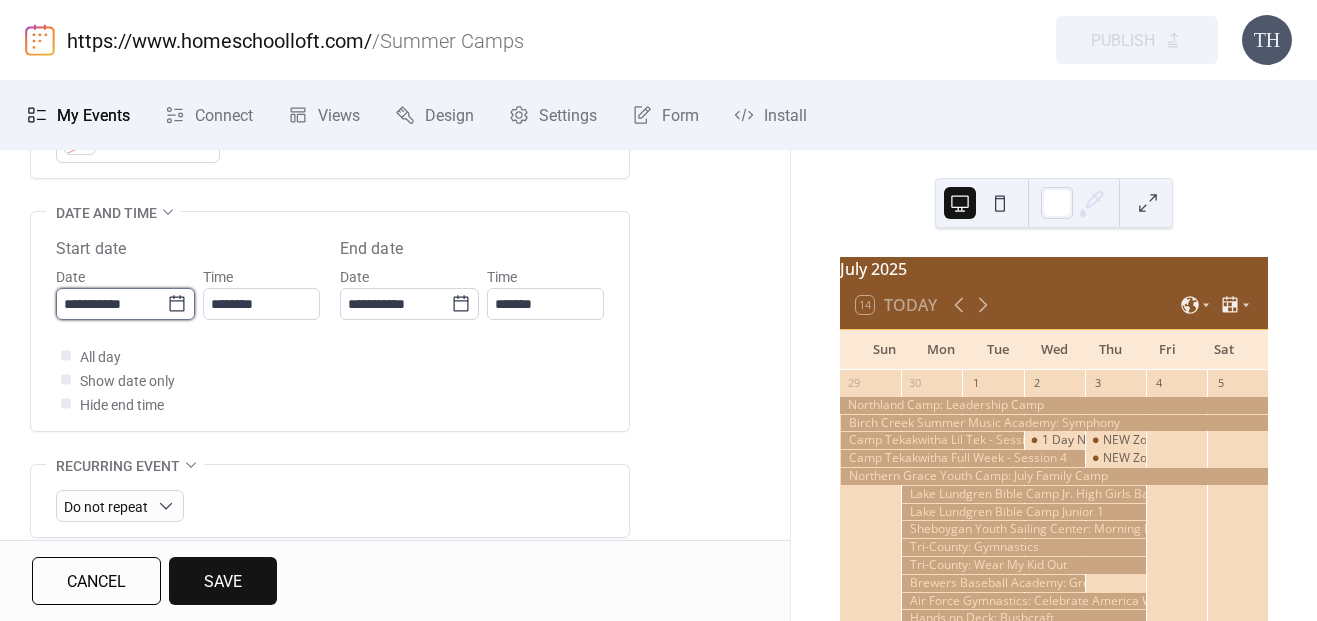 click on "**********" at bounding box center (111, 304) 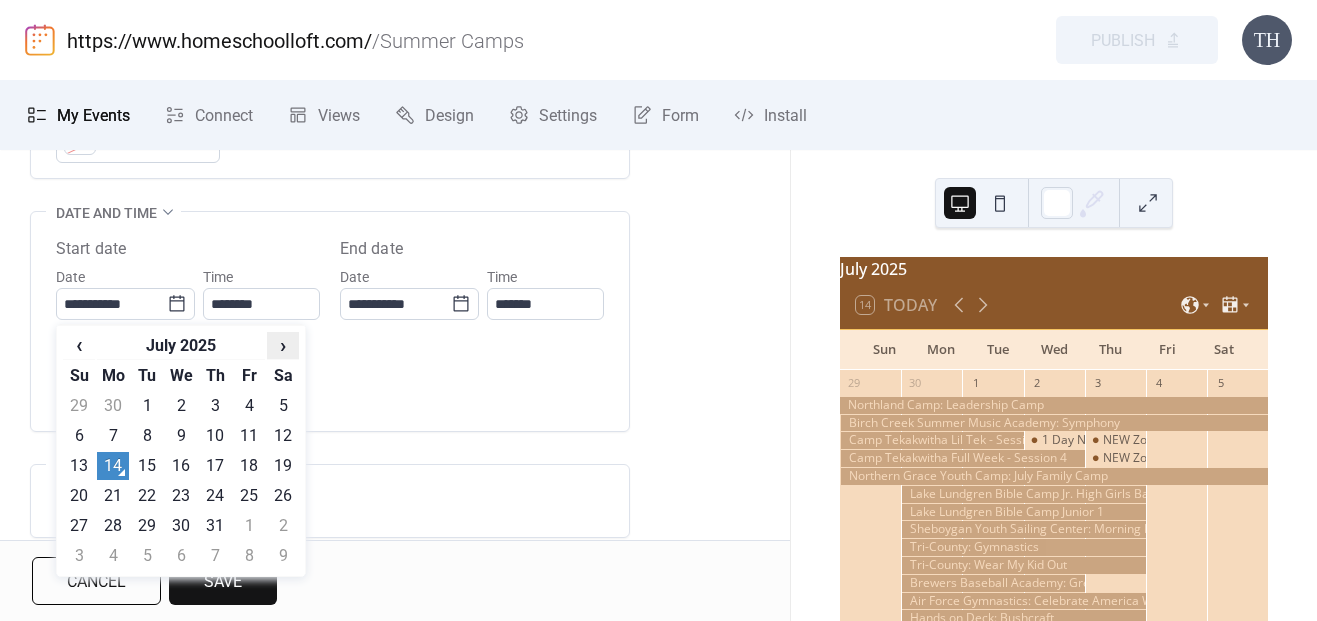 click on "›" at bounding box center [283, 345] 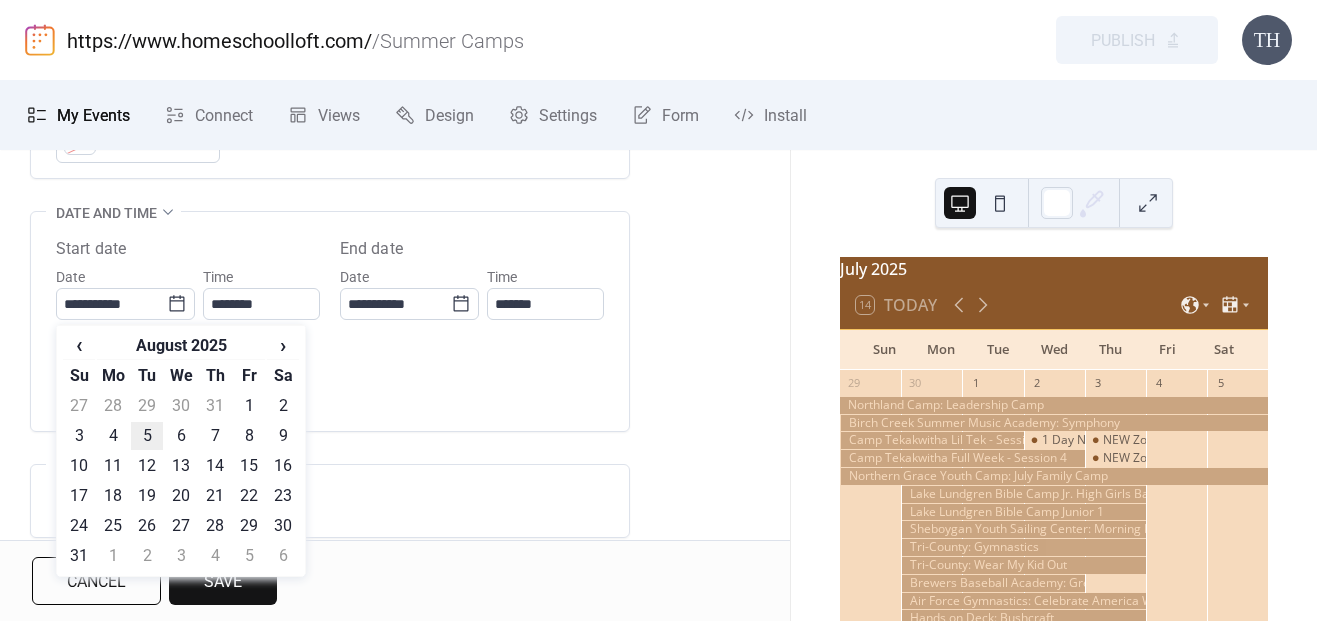 click on "5" at bounding box center [147, 436] 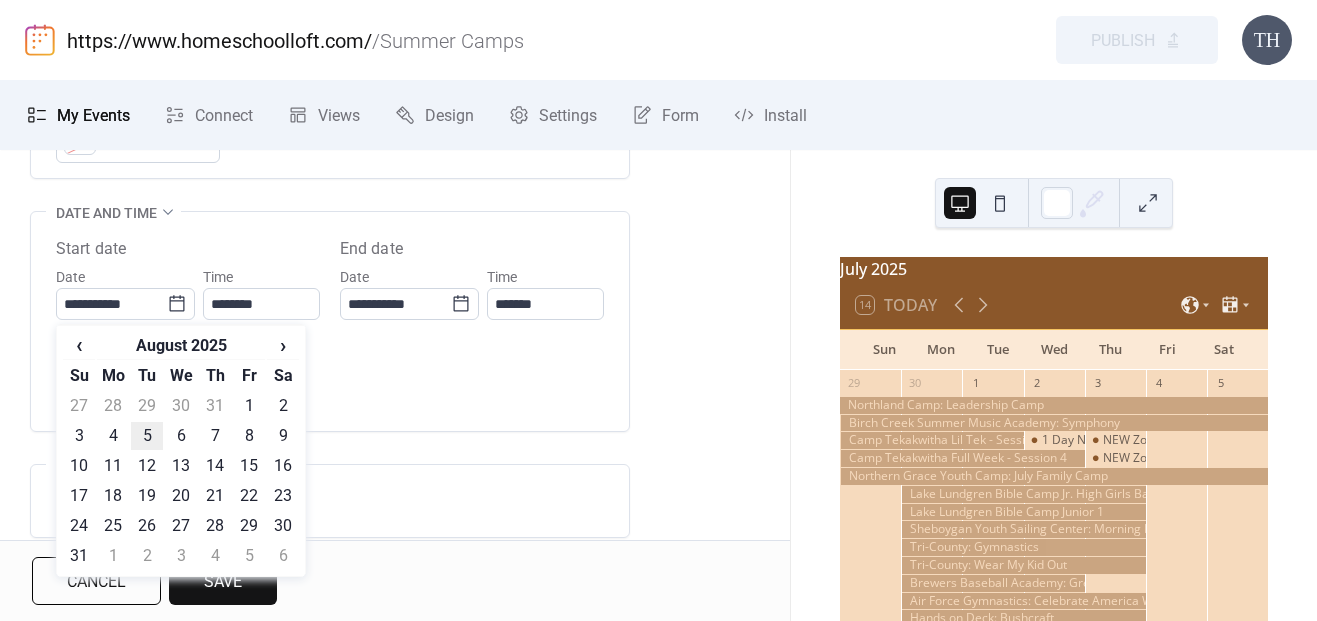 type on "**********" 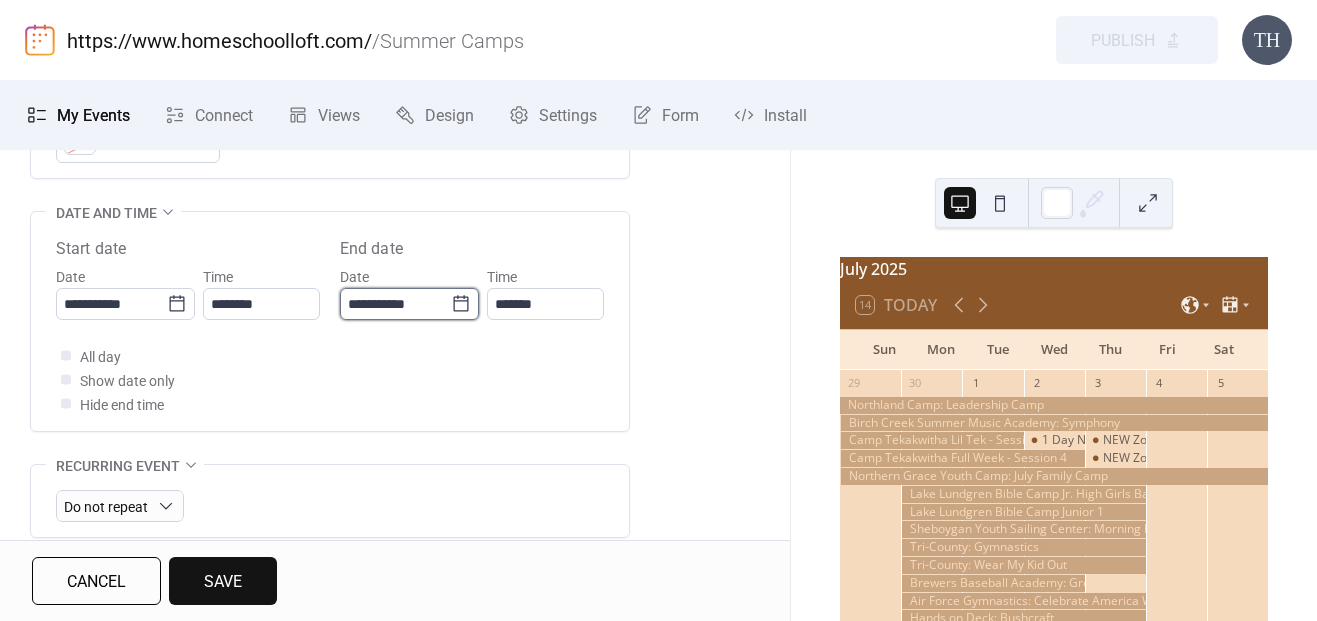 click on "**********" at bounding box center (395, 304) 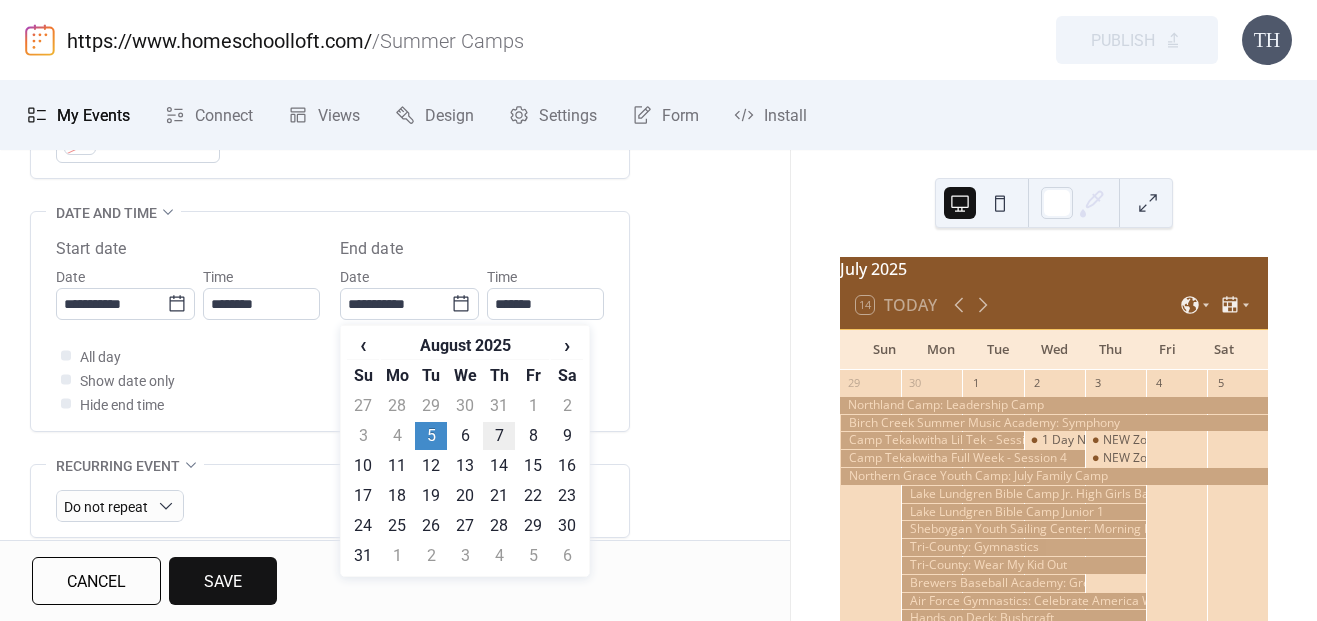 click on "7" at bounding box center [499, 436] 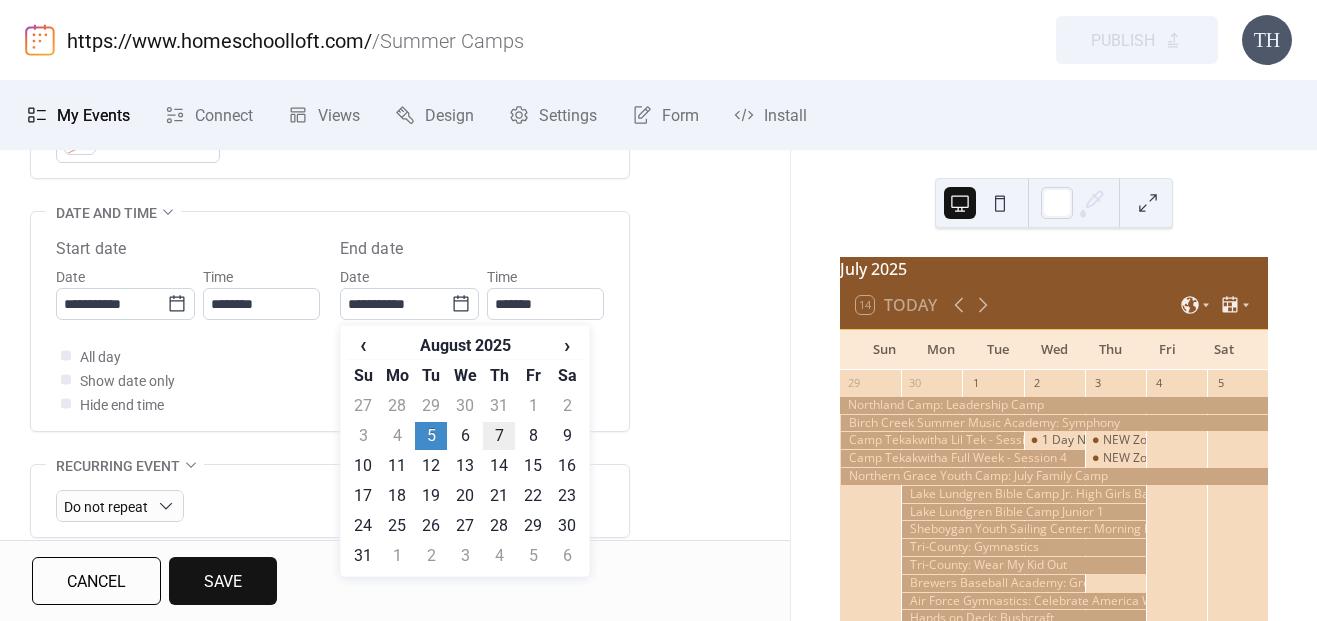 type on "**********" 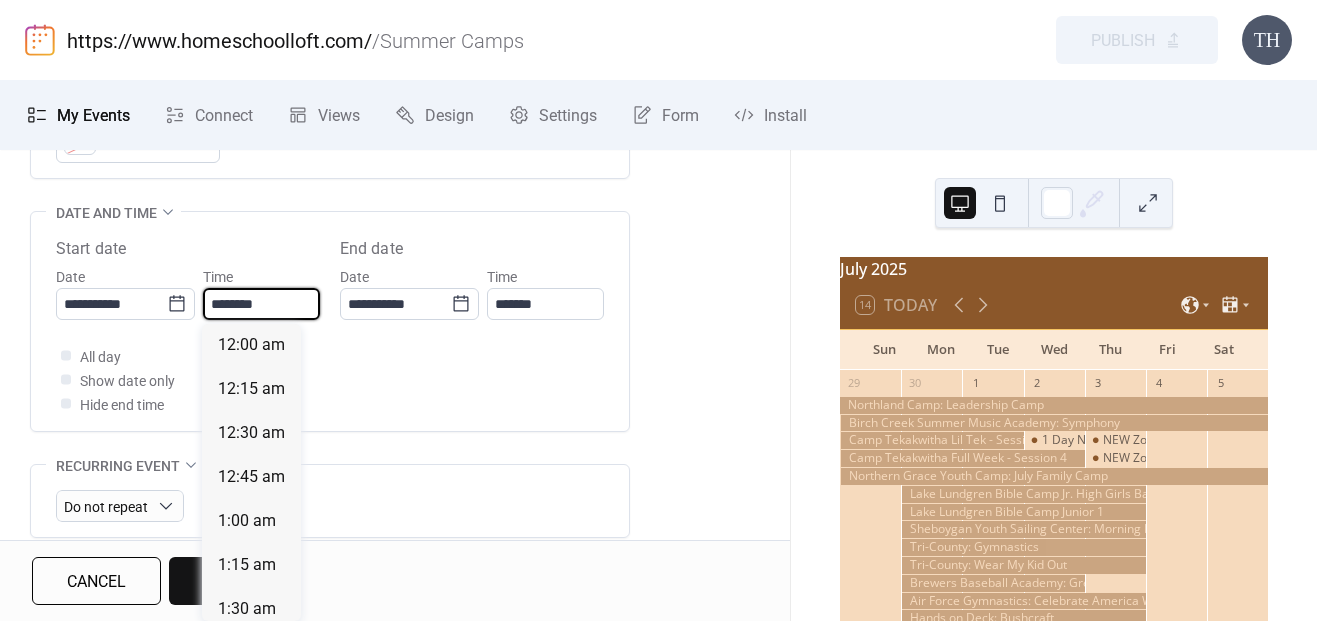 click on "********" at bounding box center [261, 304] 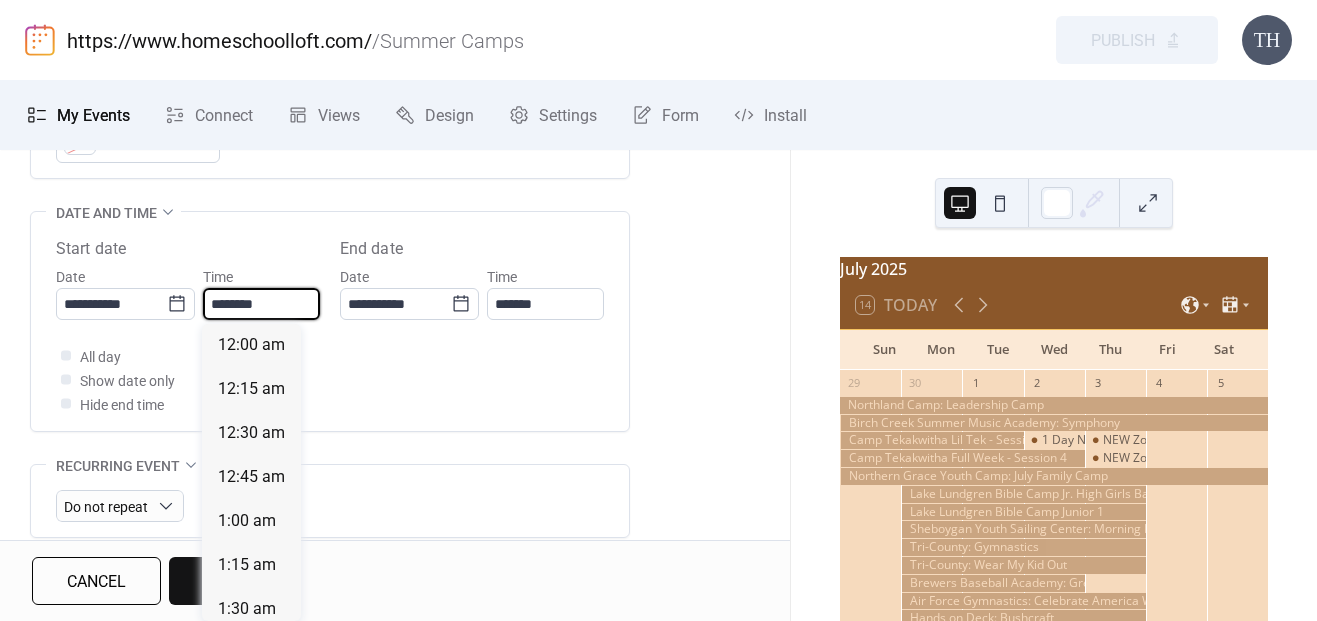 scroll, scrollTop: 2184, scrollLeft: 0, axis: vertical 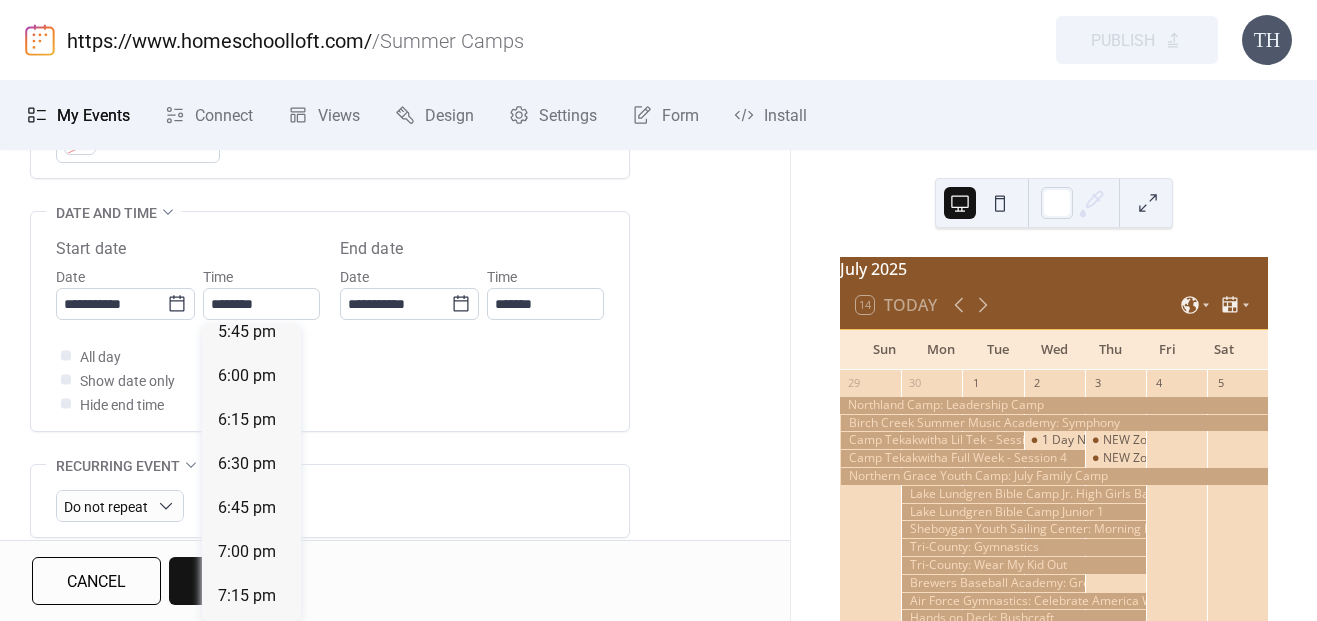 click on "5:30 pm" at bounding box center [251, 289] 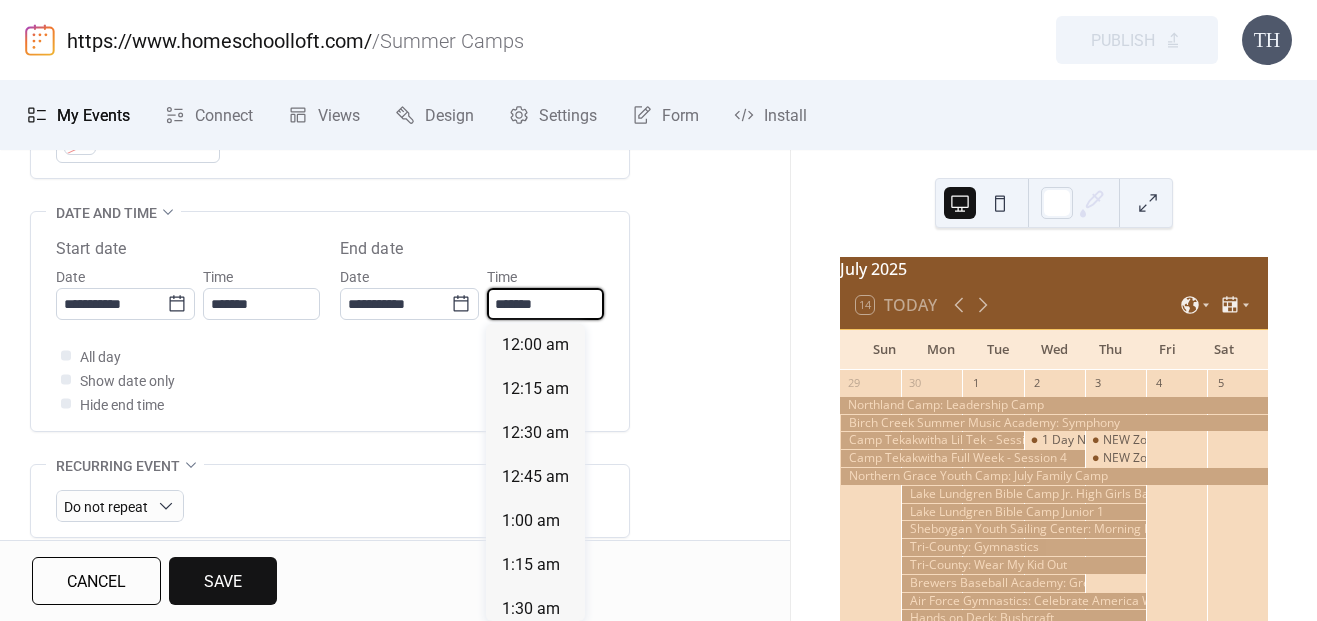 click on "*******" at bounding box center (545, 304) 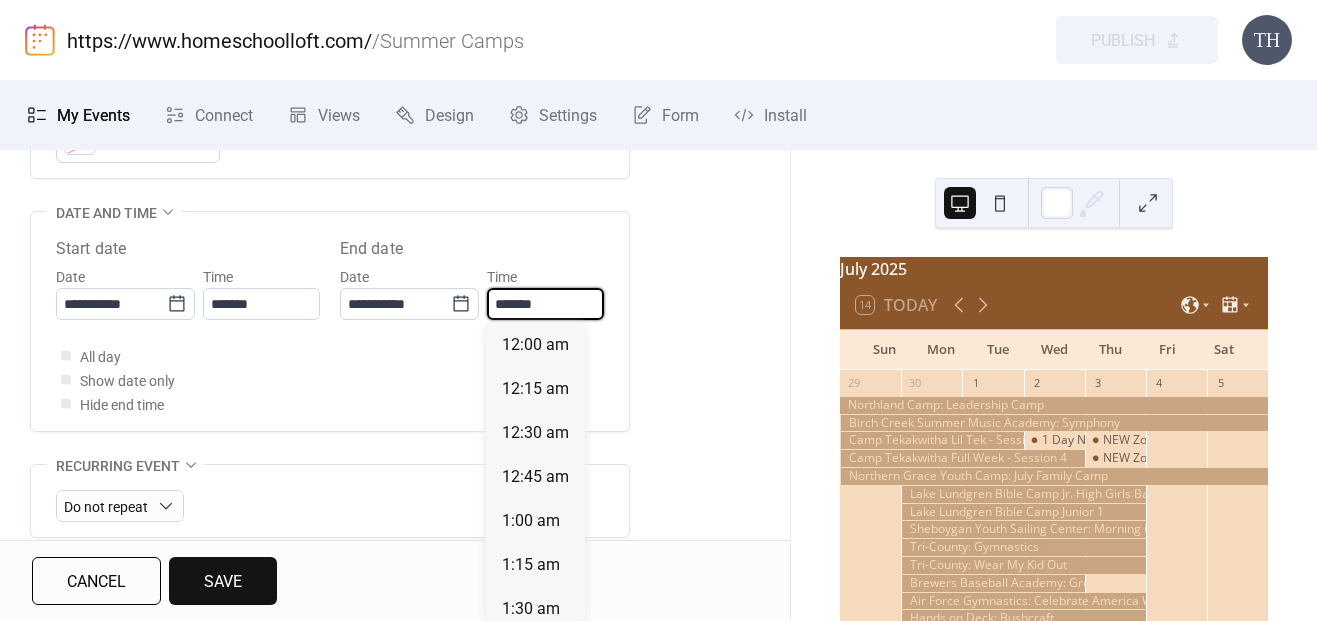 scroll, scrollTop: 3367, scrollLeft: 0, axis: vertical 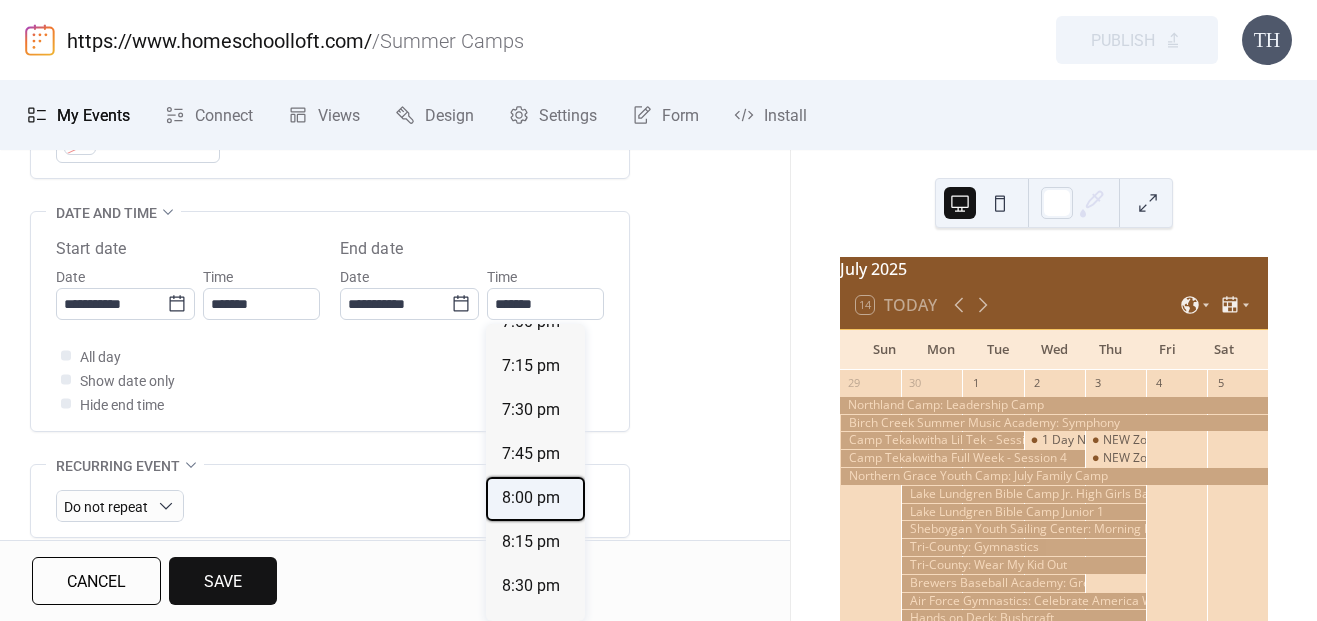 click on "8:00 pm" at bounding box center [531, 498] 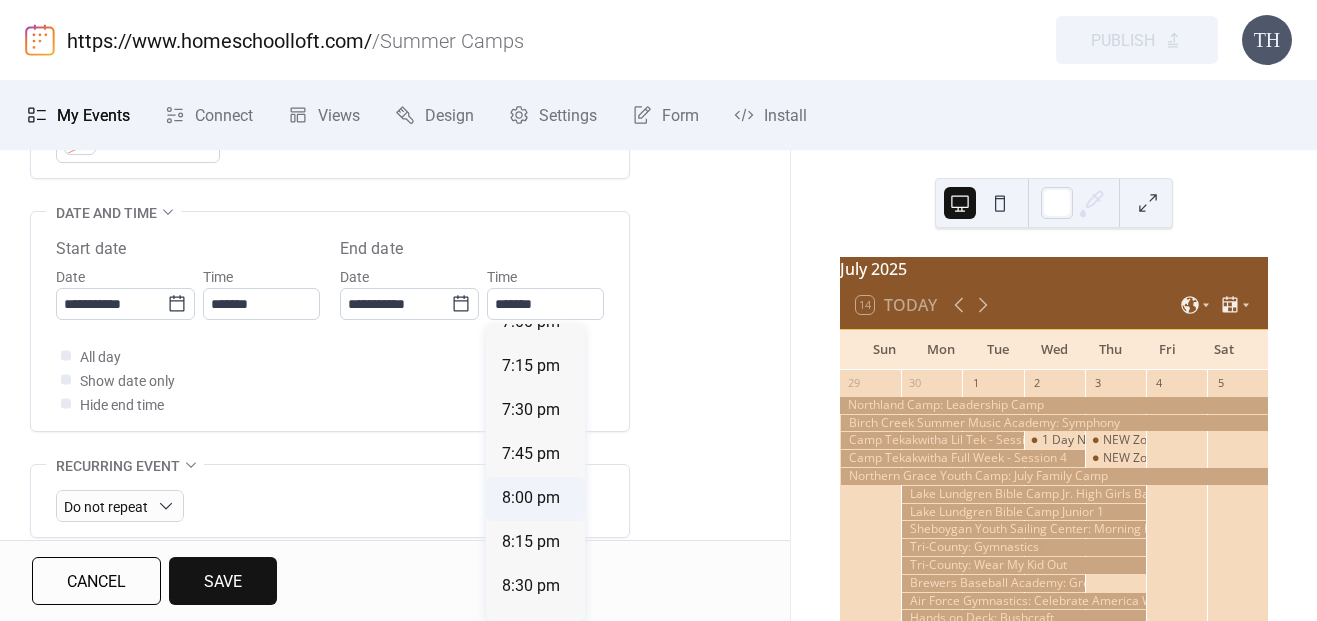 type on "*******" 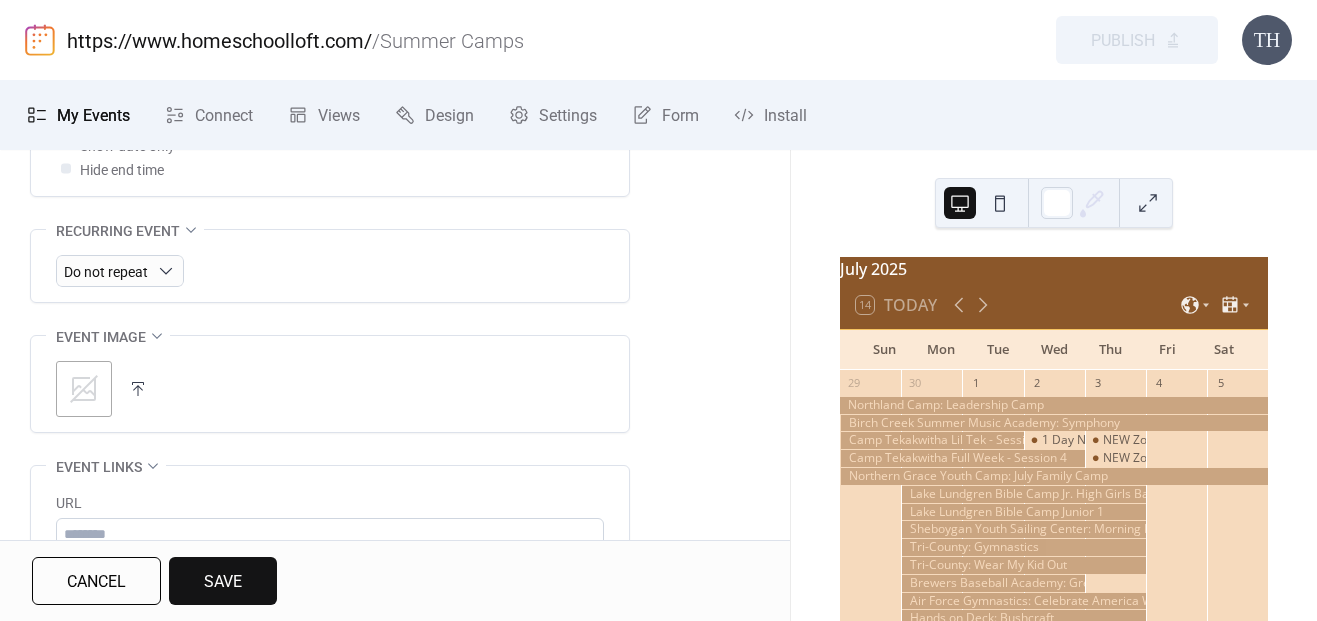 scroll, scrollTop: 914, scrollLeft: 0, axis: vertical 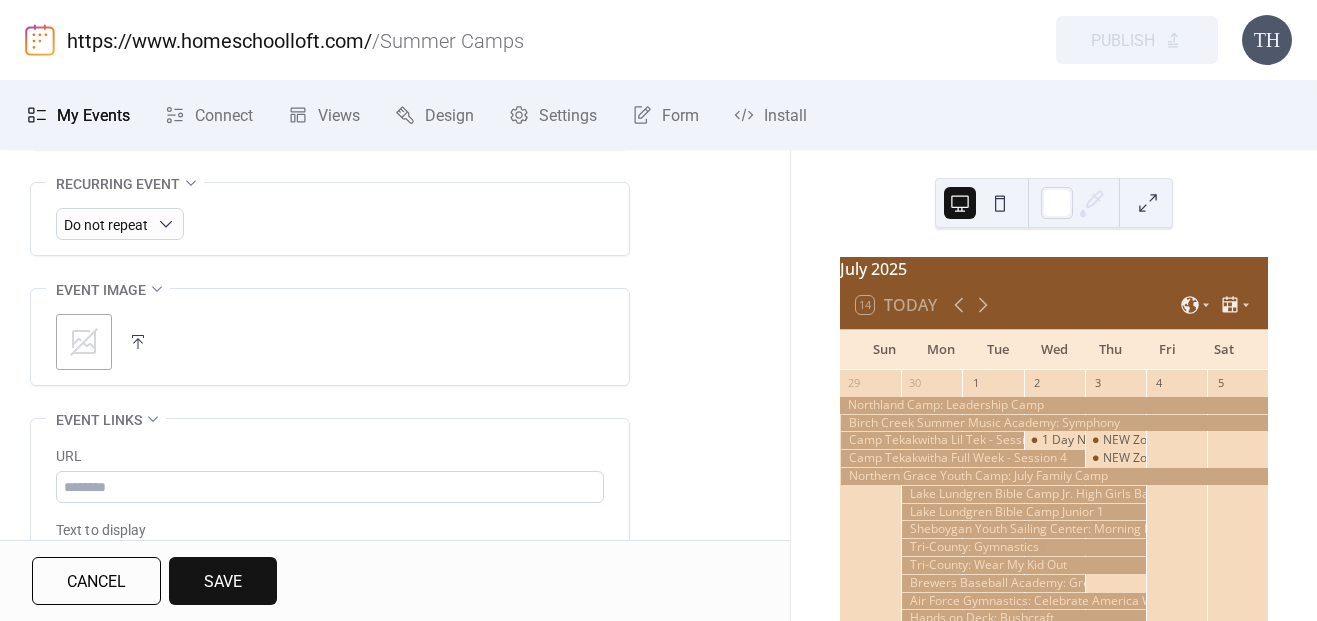 click at bounding box center (138, 342) 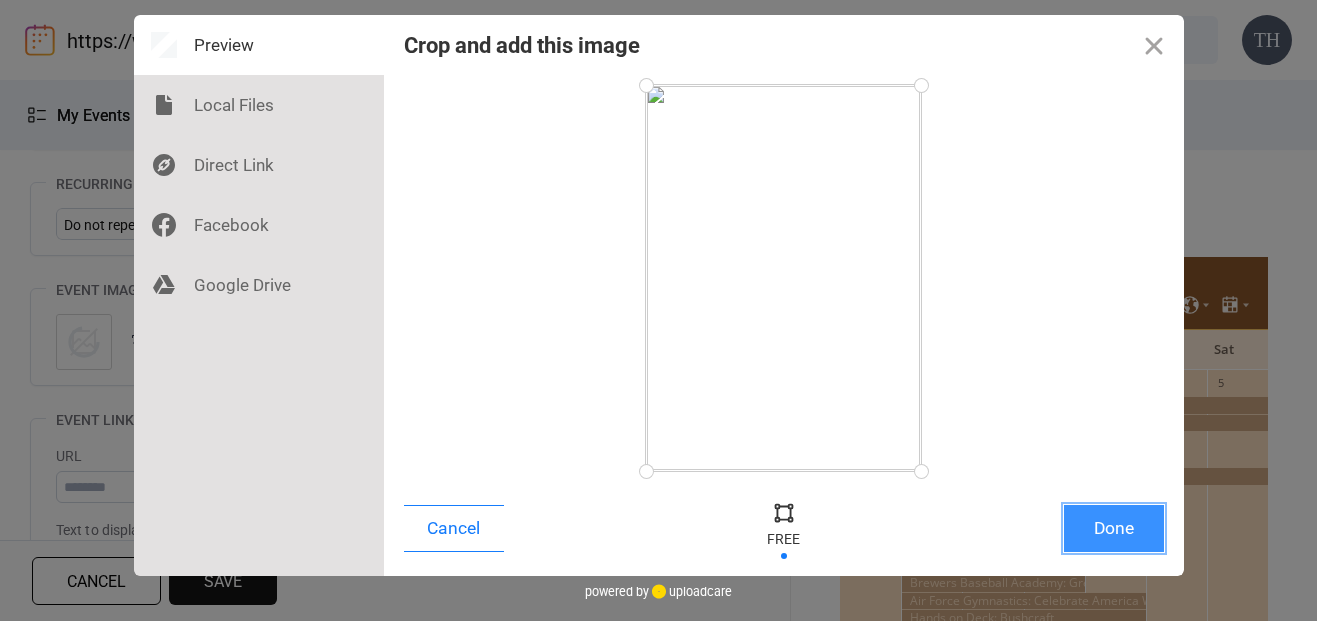 click on "Done" at bounding box center (1114, 528) 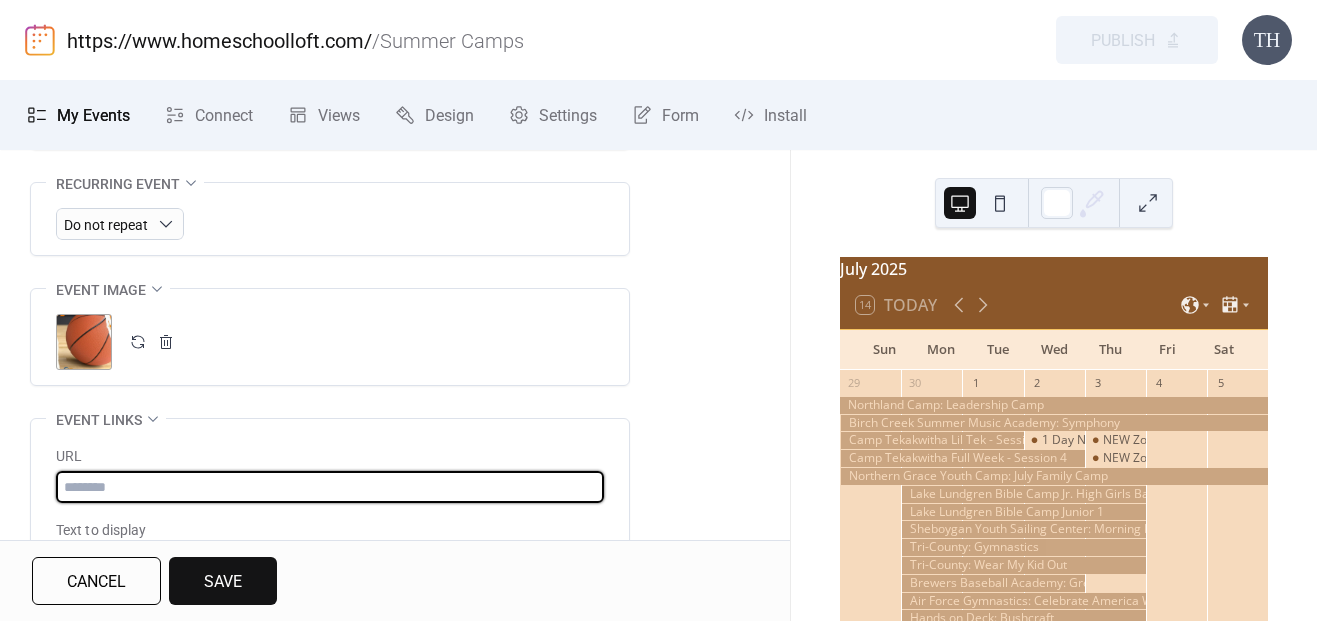 click at bounding box center [330, 487] 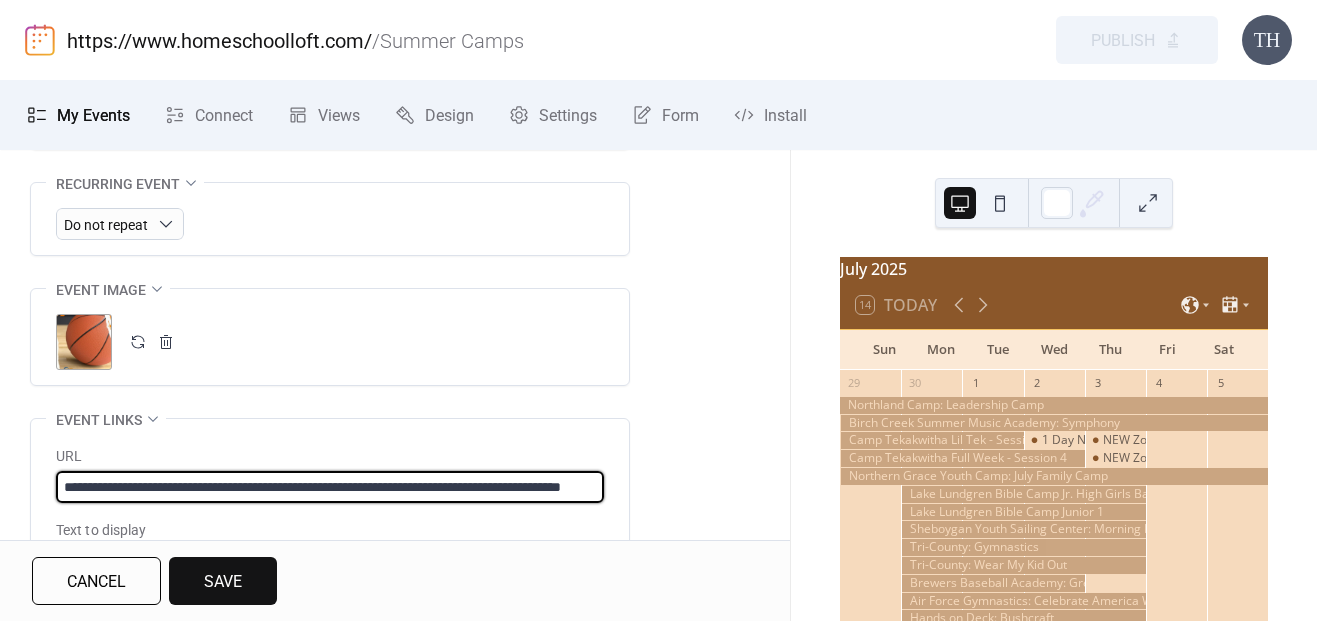 scroll, scrollTop: 0, scrollLeft: 213, axis: horizontal 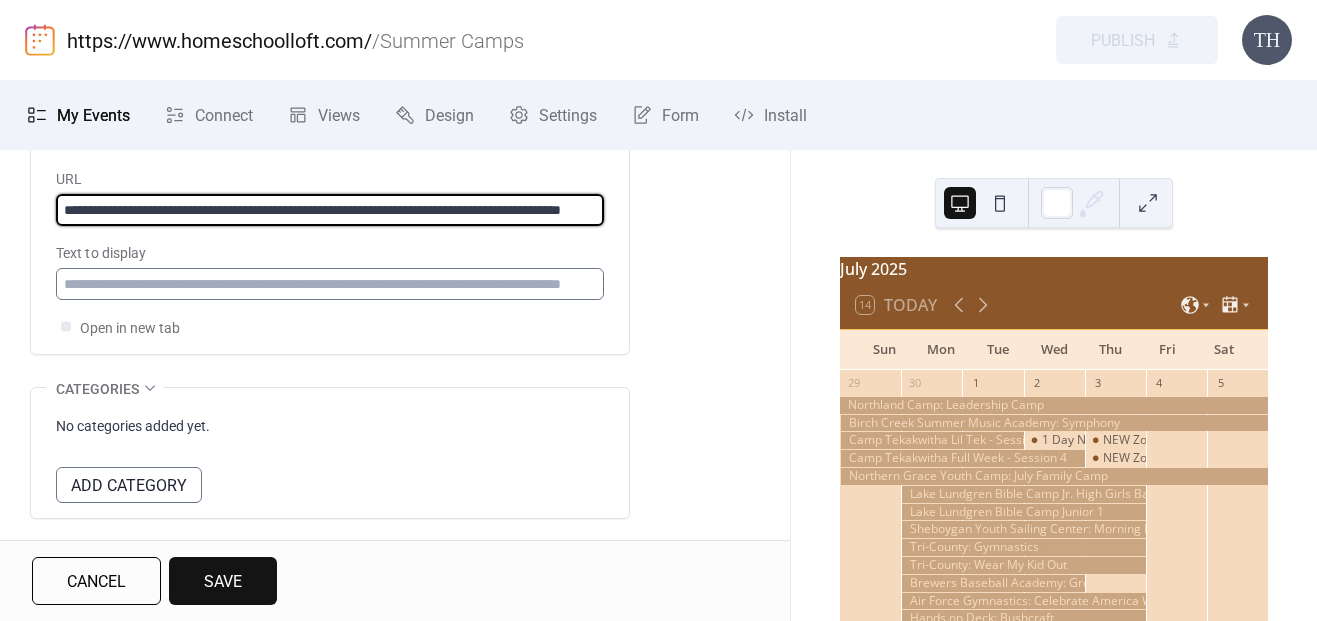 type on "**********" 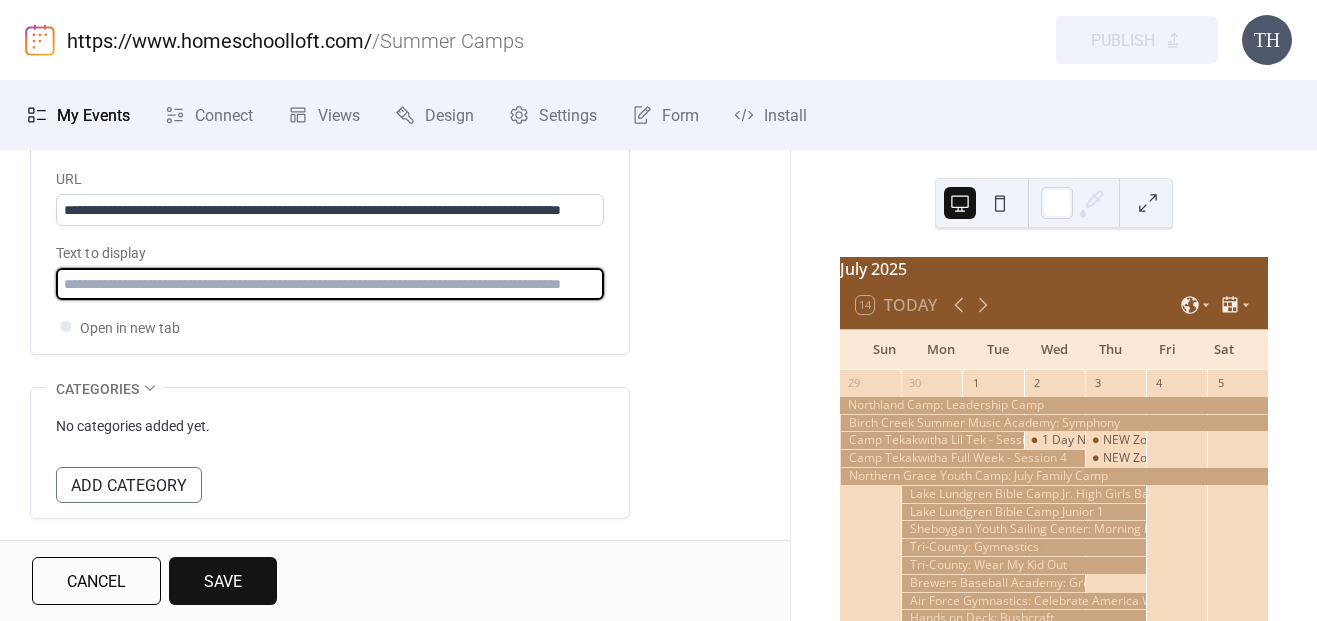 click at bounding box center [330, 284] 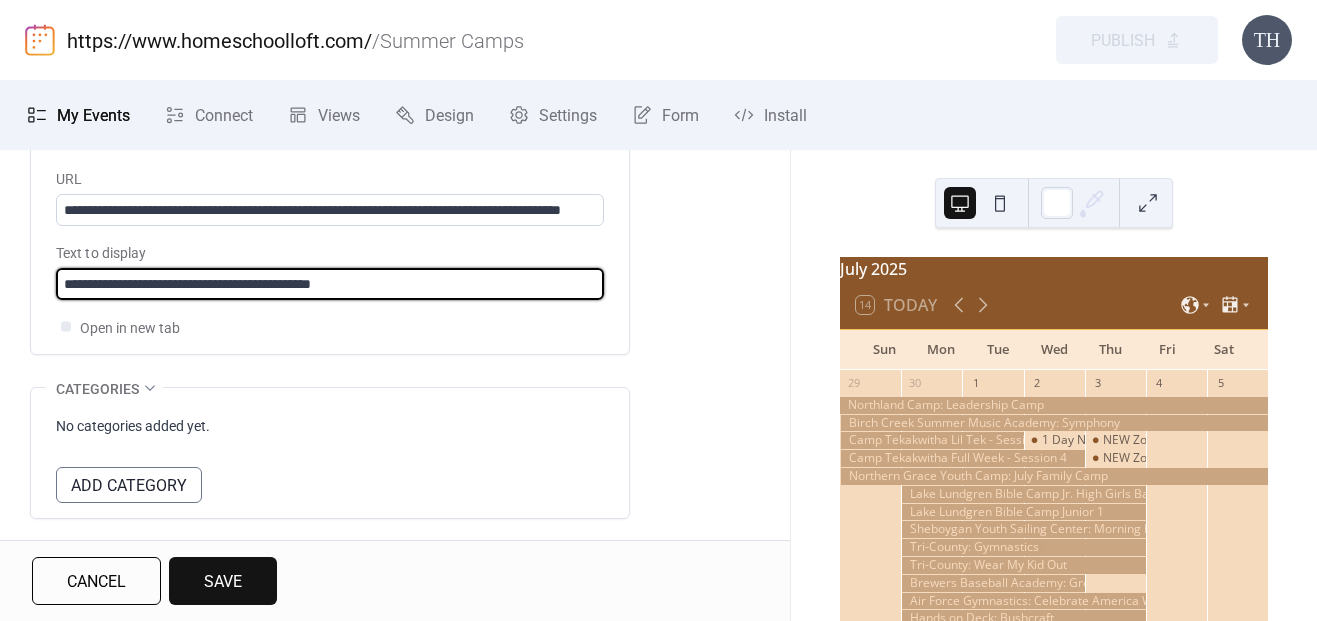 type on "**********" 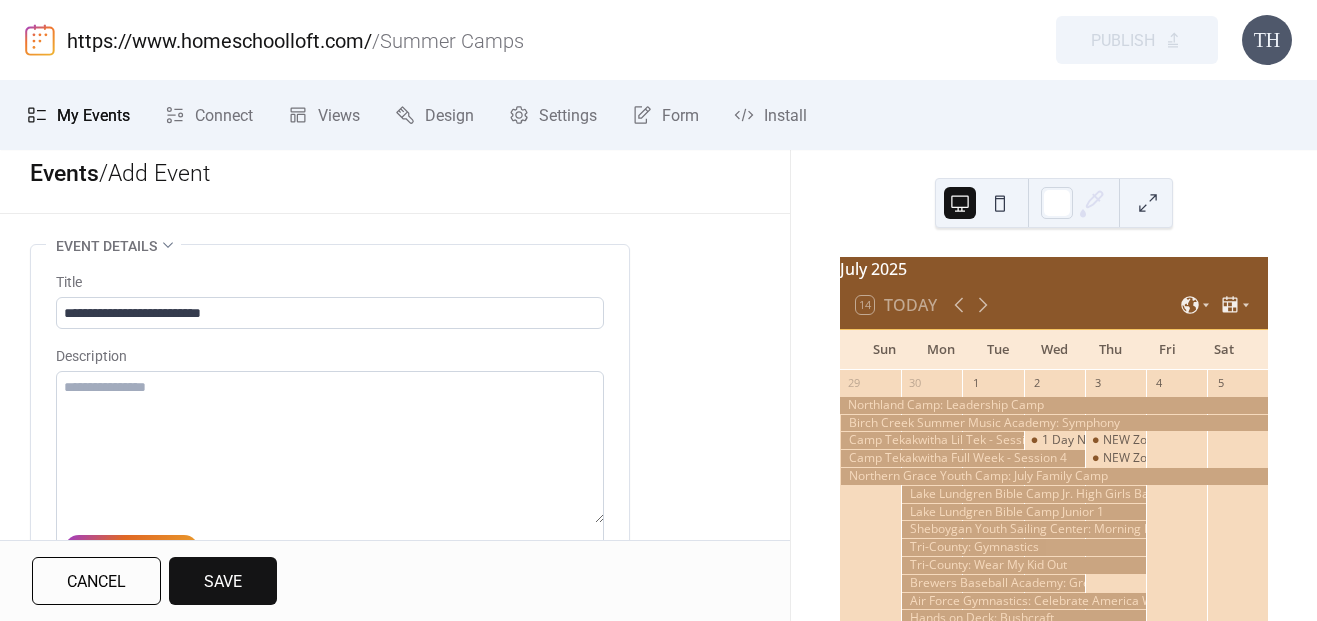 scroll, scrollTop: 0, scrollLeft: 0, axis: both 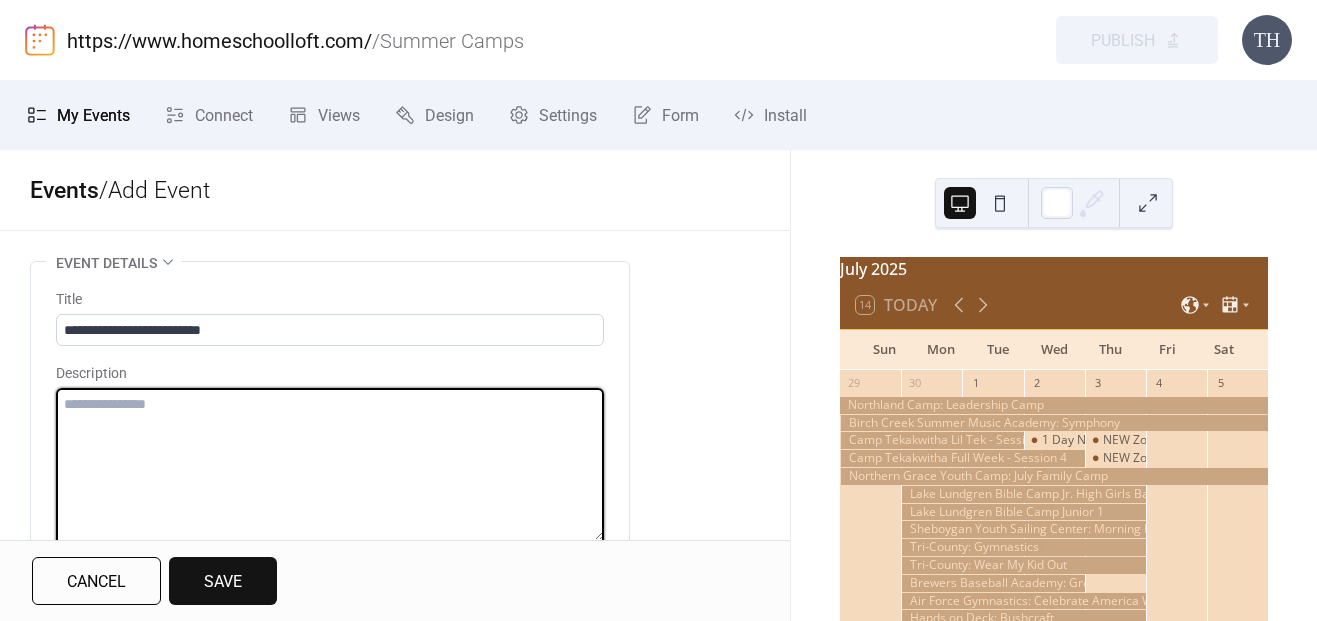 click at bounding box center [330, 464] 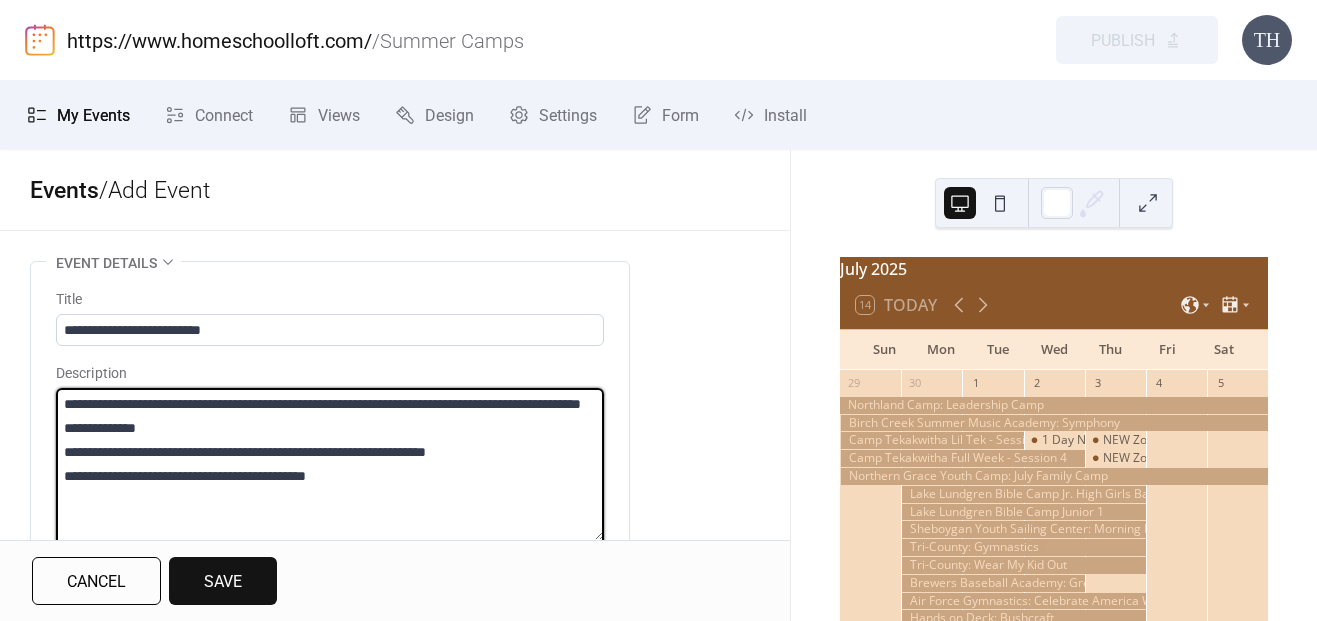 click on "**********" at bounding box center (330, 464) 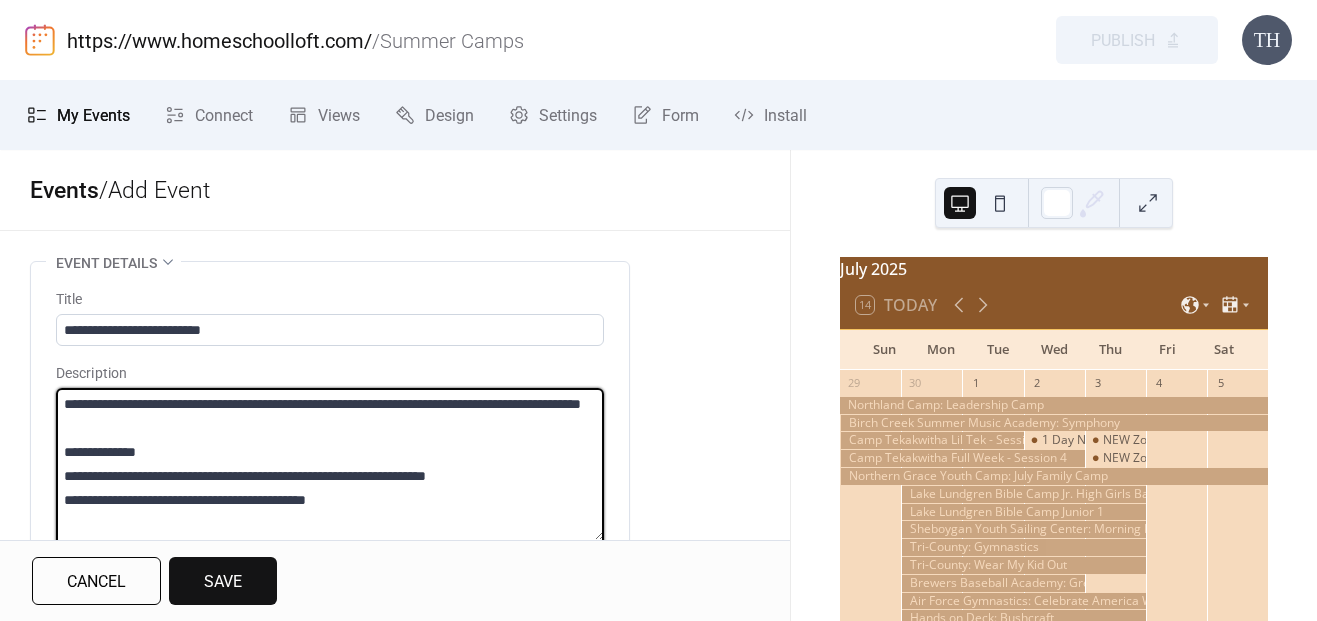 click on "**********" at bounding box center (330, 464) 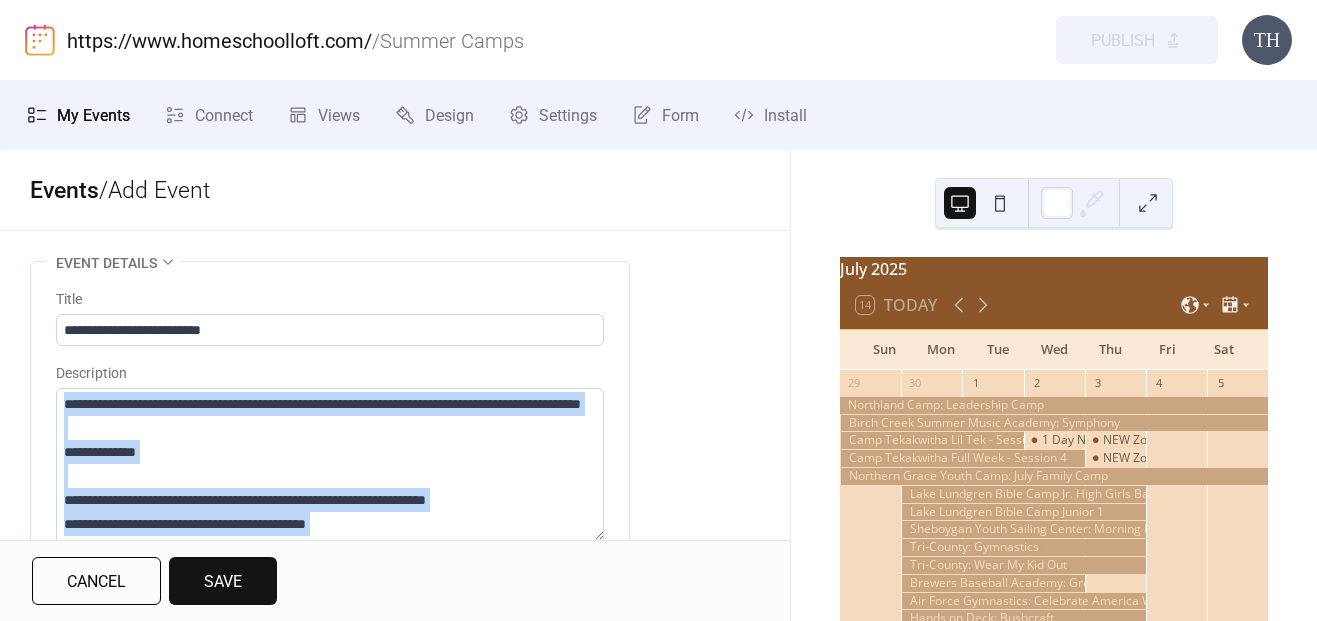 scroll, scrollTop: 24, scrollLeft: 0, axis: vertical 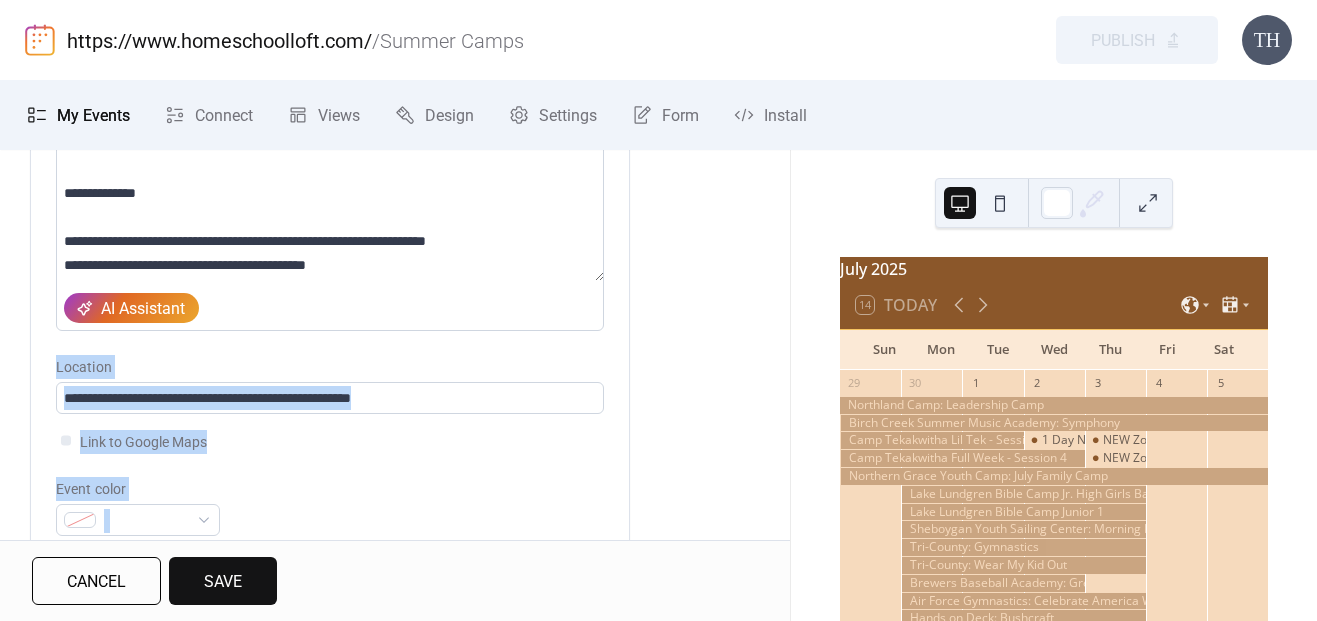 drag, startPoint x: 606, startPoint y: 486, endPoint x: 596, endPoint y: 551, distance: 65.76473 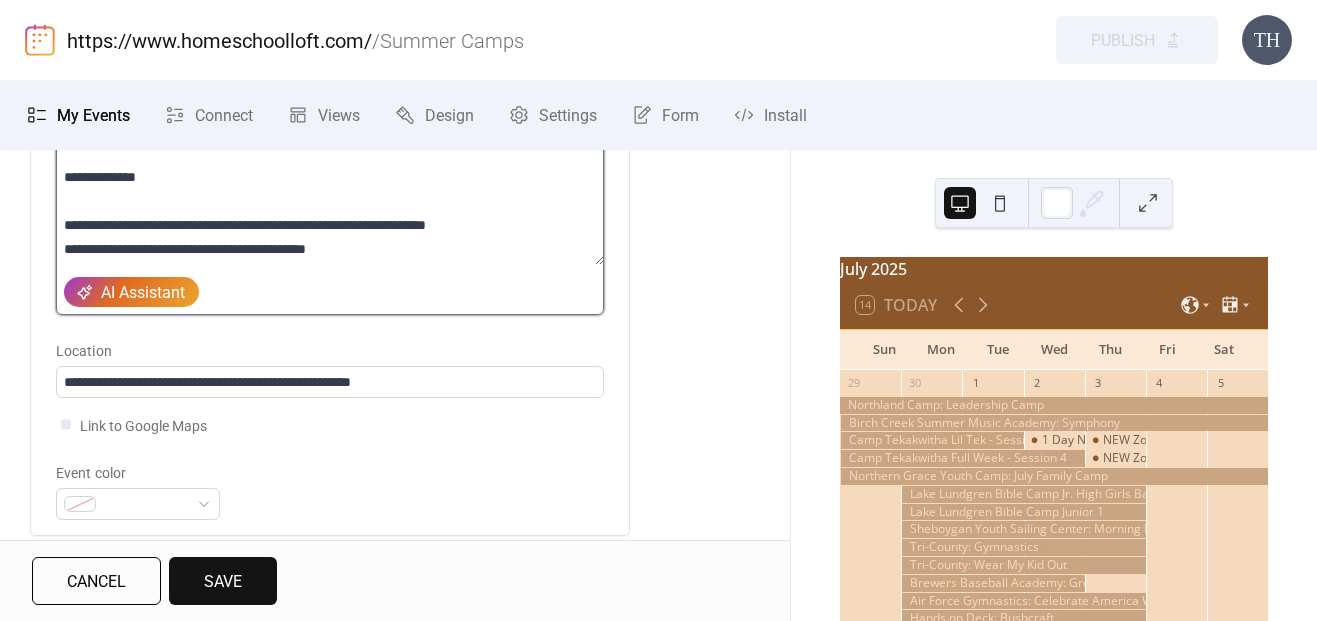 click on "**********" at bounding box center (330, 189) 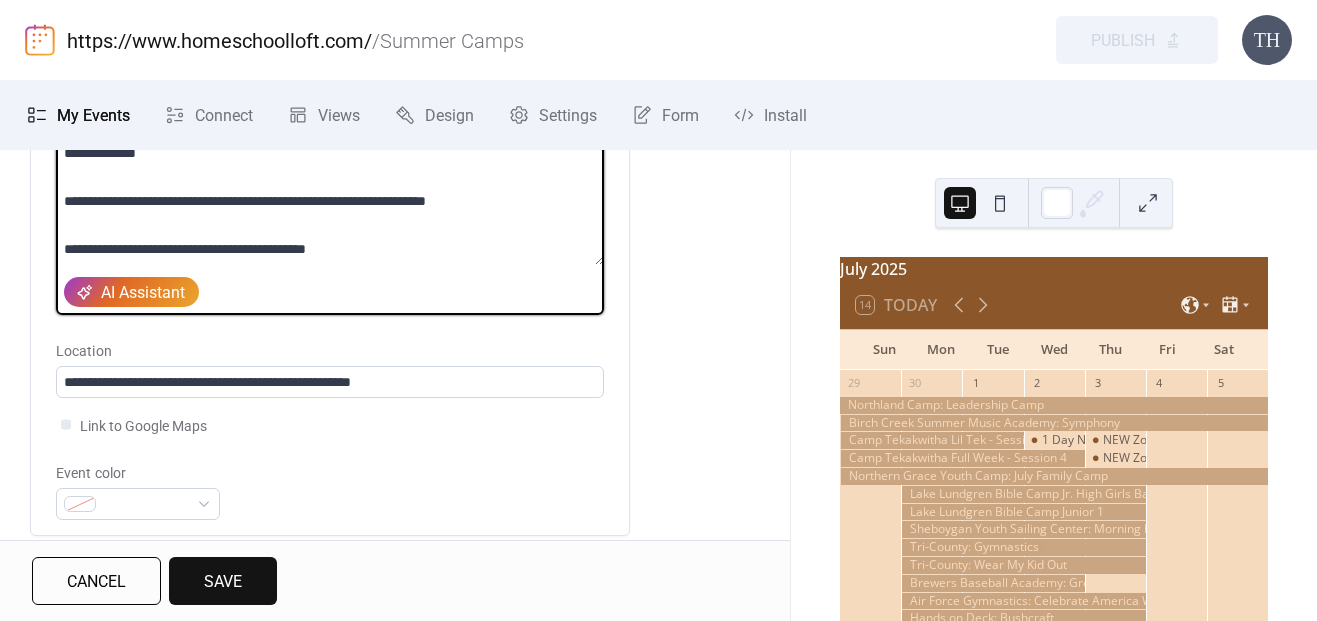 scroll, scrollTop: 48, scrollLeft: 0, axis: vertical 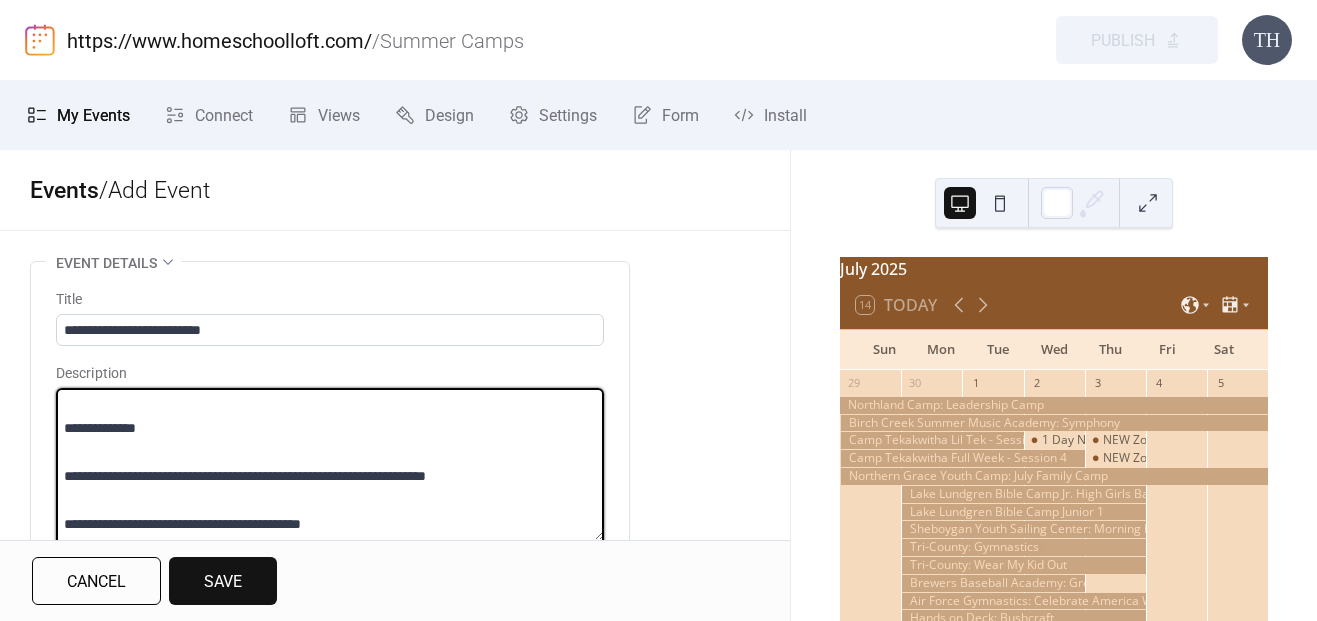 type on "**********" 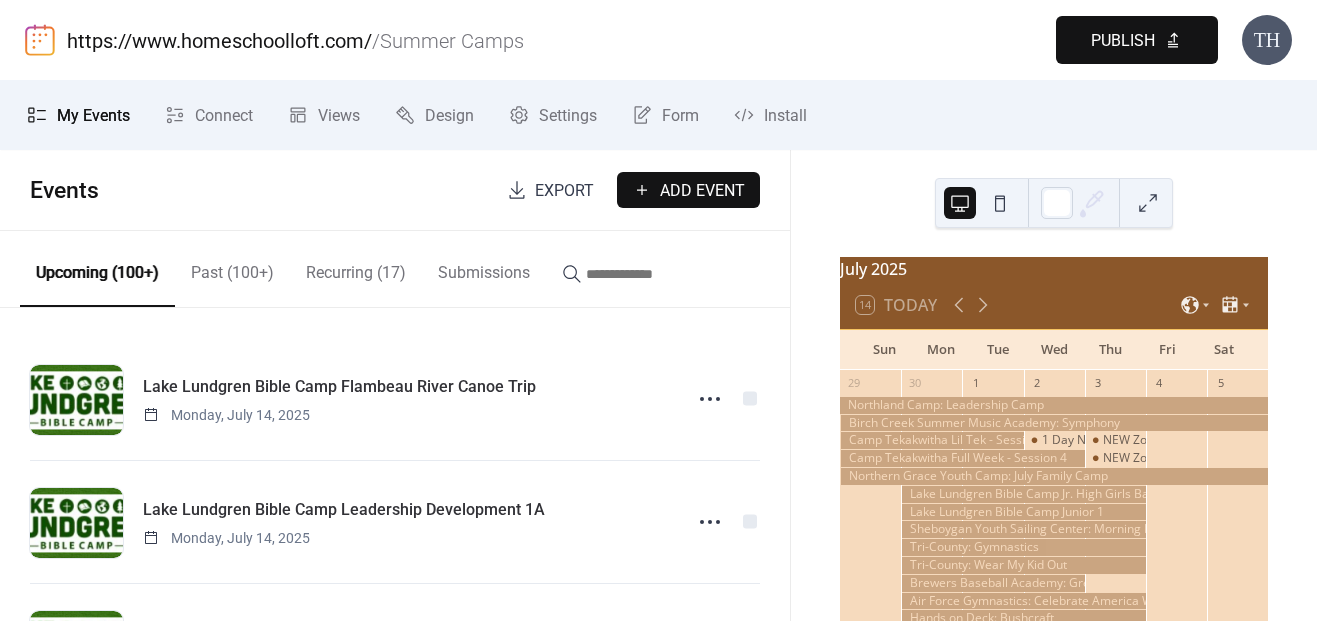 click on "Publish" at bounding box center [1137, 40] 